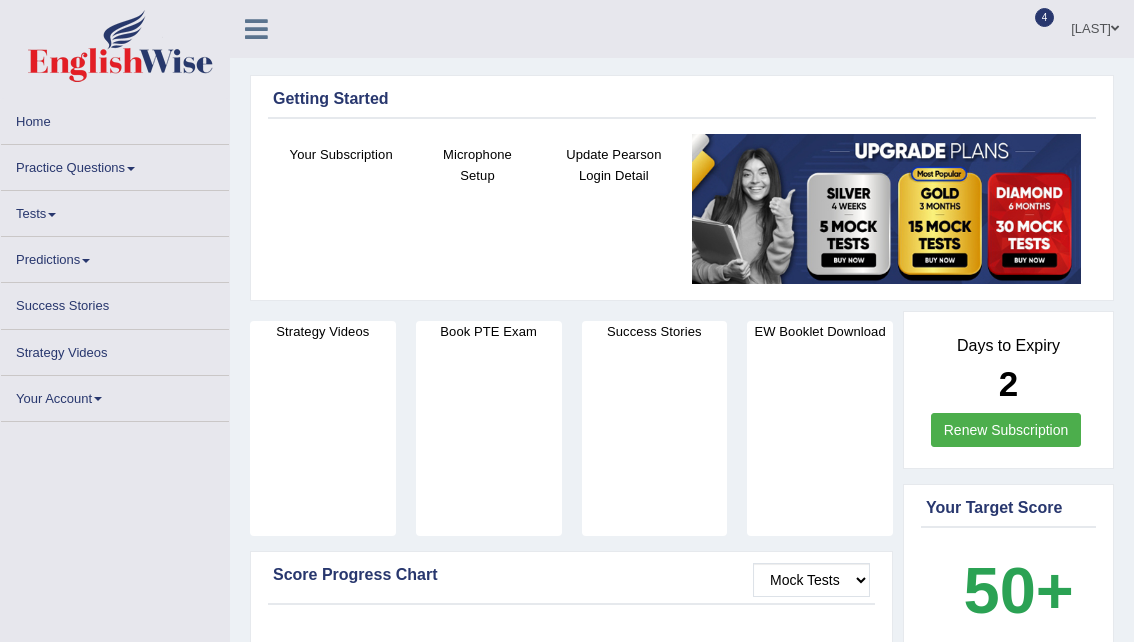 scroll, scrollTop: 0, scrollLeft: 0, axis: both 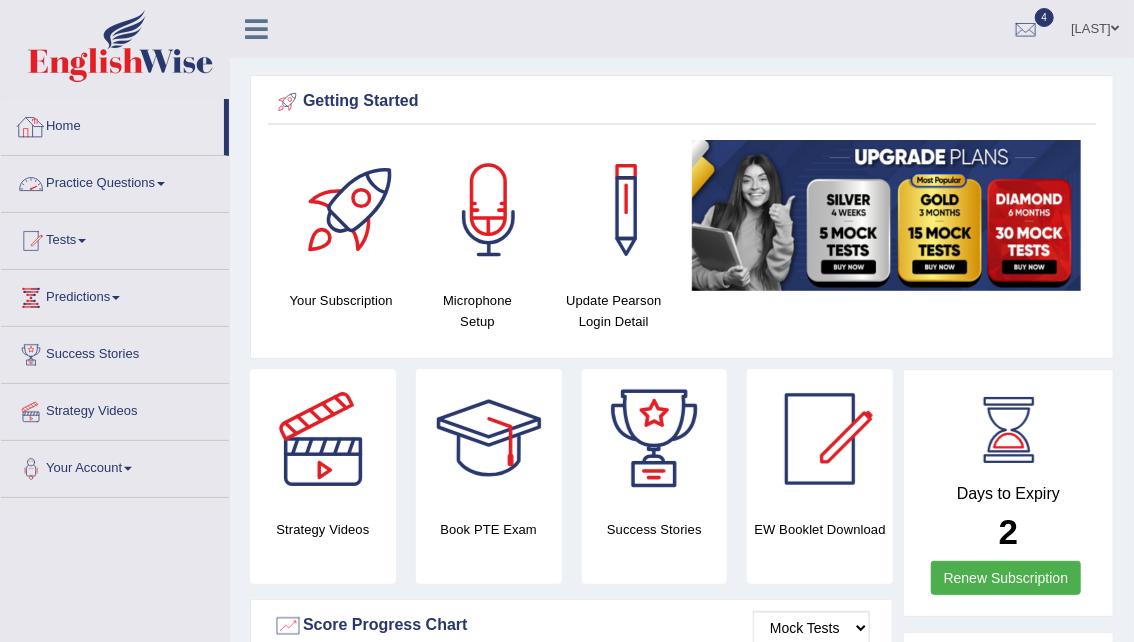 click on "Home" at bounding box center [112, 124] 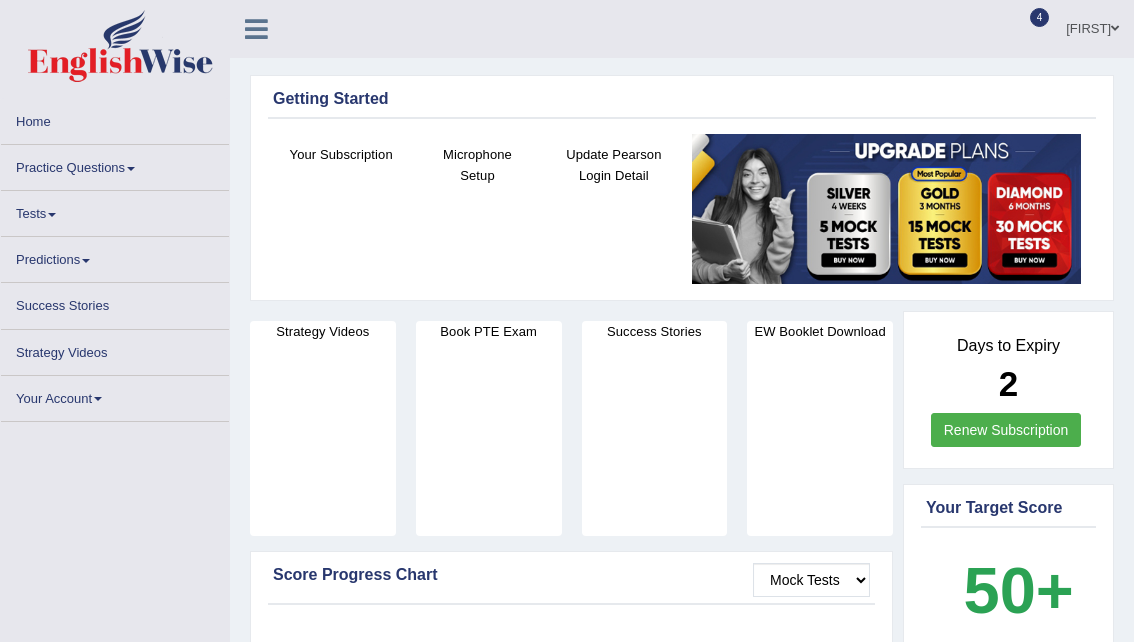 scroll, scrollTop: 0, scrollLeft: 0, axis: both 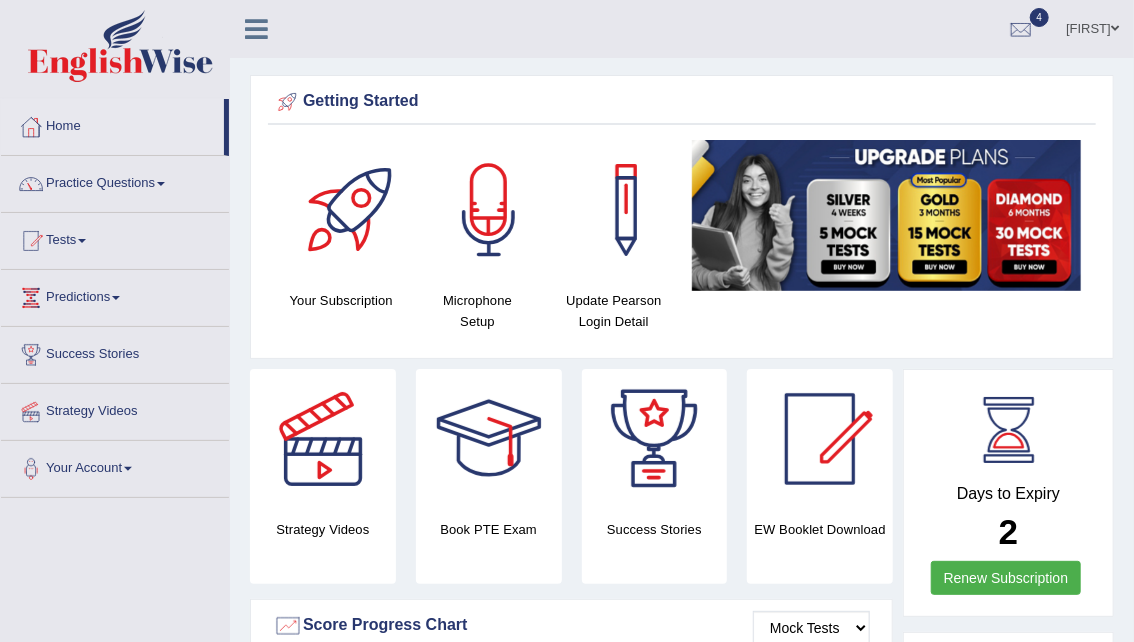 click at bounding box center [886, 215] 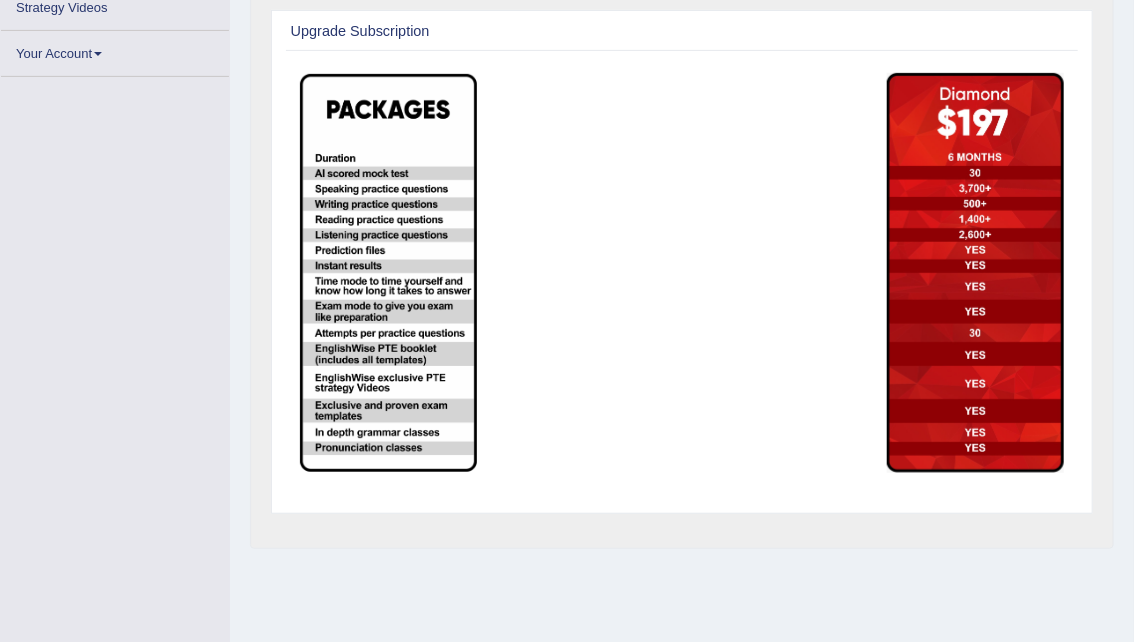 scroll, scrollTop: 0, scrollLeft: 0, axis: both 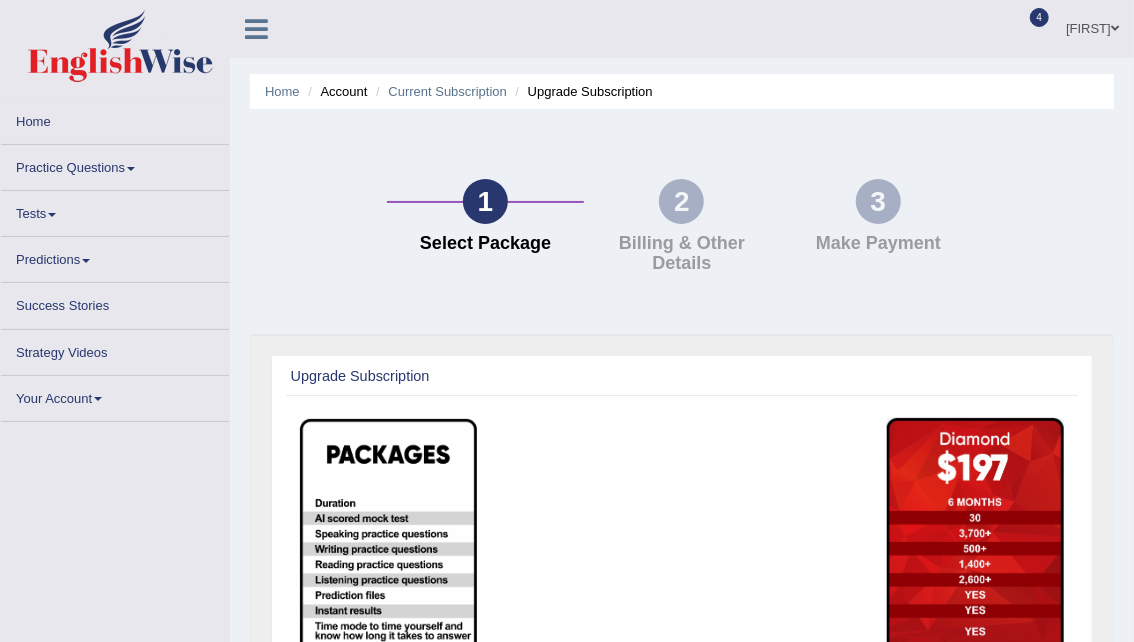 click on "Home" at bounding box center [115, 118] 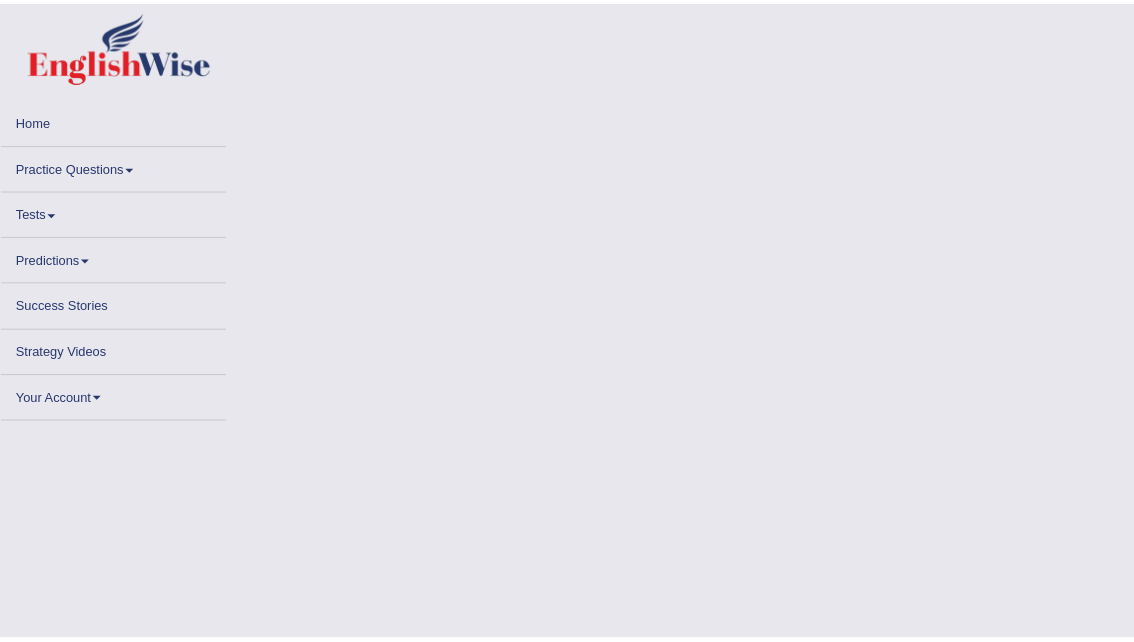 scroll, scrollTop: 0, scrollLeft: 0, axis: both 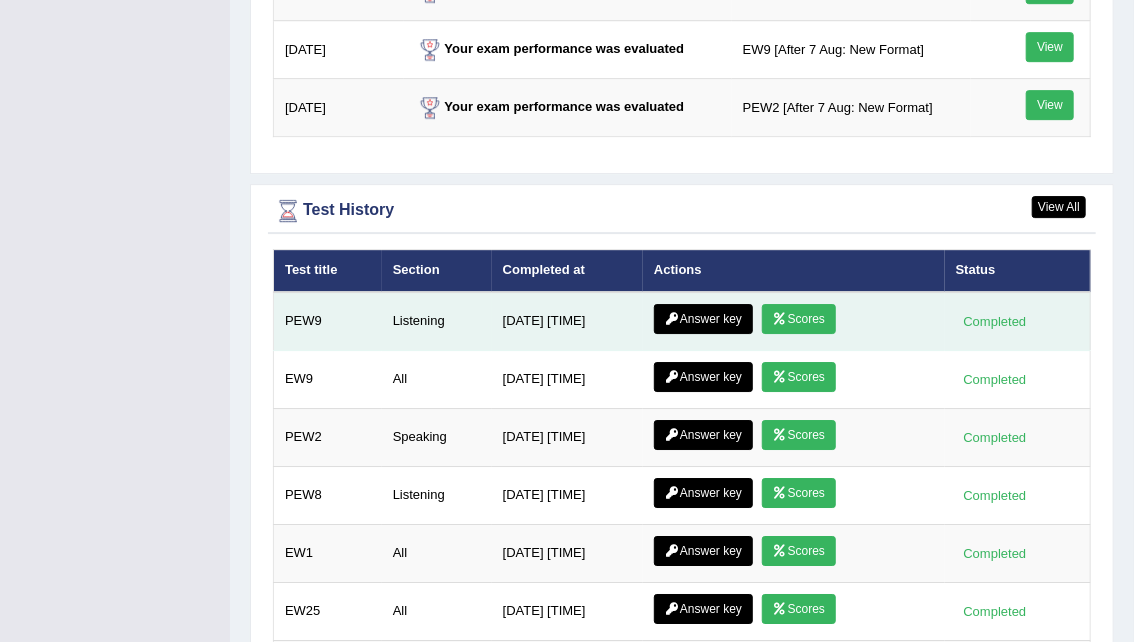 click on "Scores" at bounding box center (799, 319) 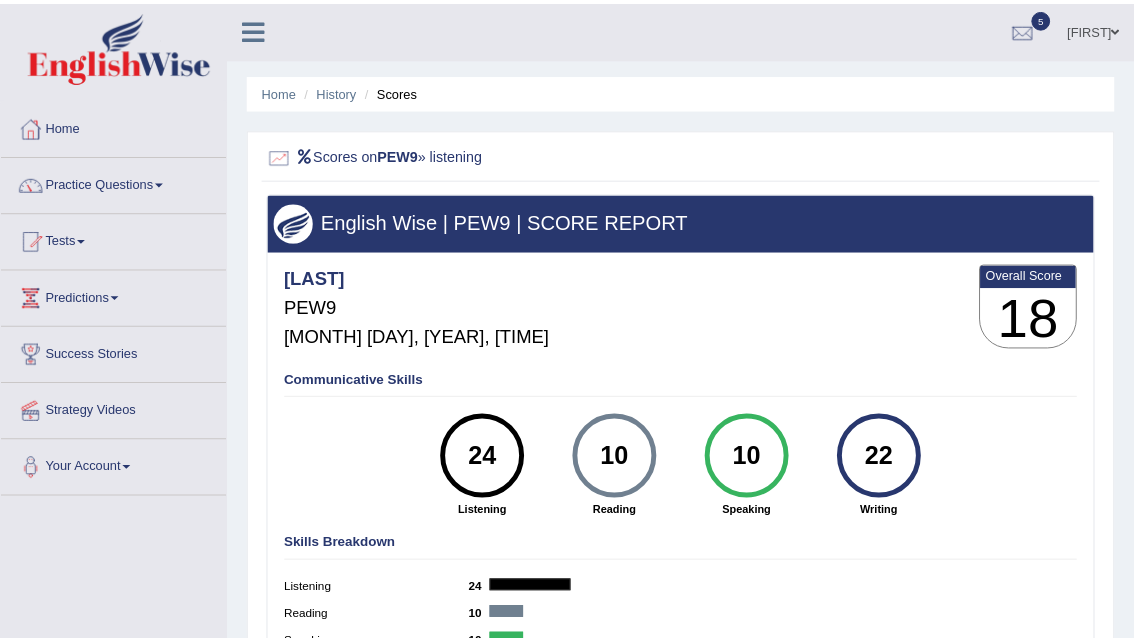 scroll, scrollTop: 0, scrollLeft: 0, axis: both 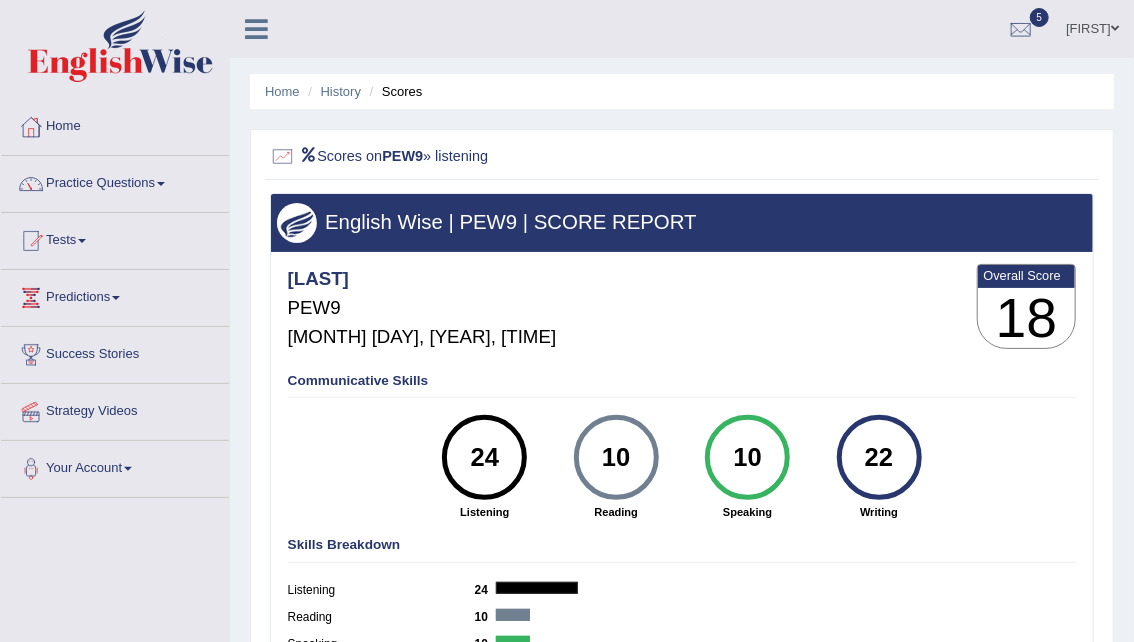 click on "Home" at bounding box center (115, 124) 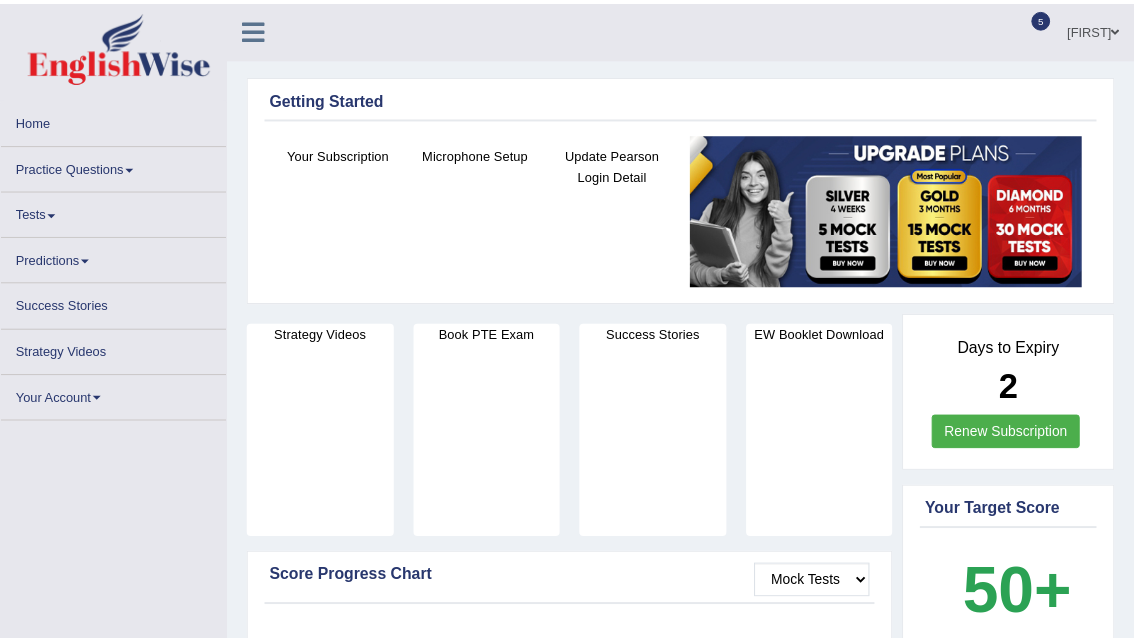 scroll, scrollTop: 0, scrollLeft: 0, axis: both 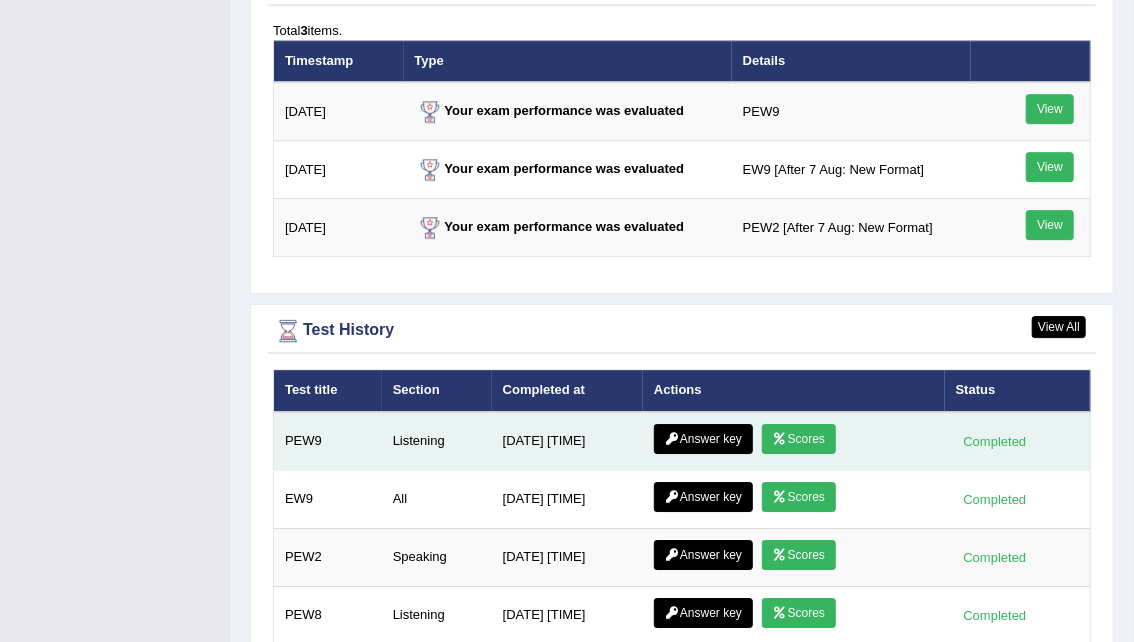 click on "Answer key" at bounding box center (703, 439) 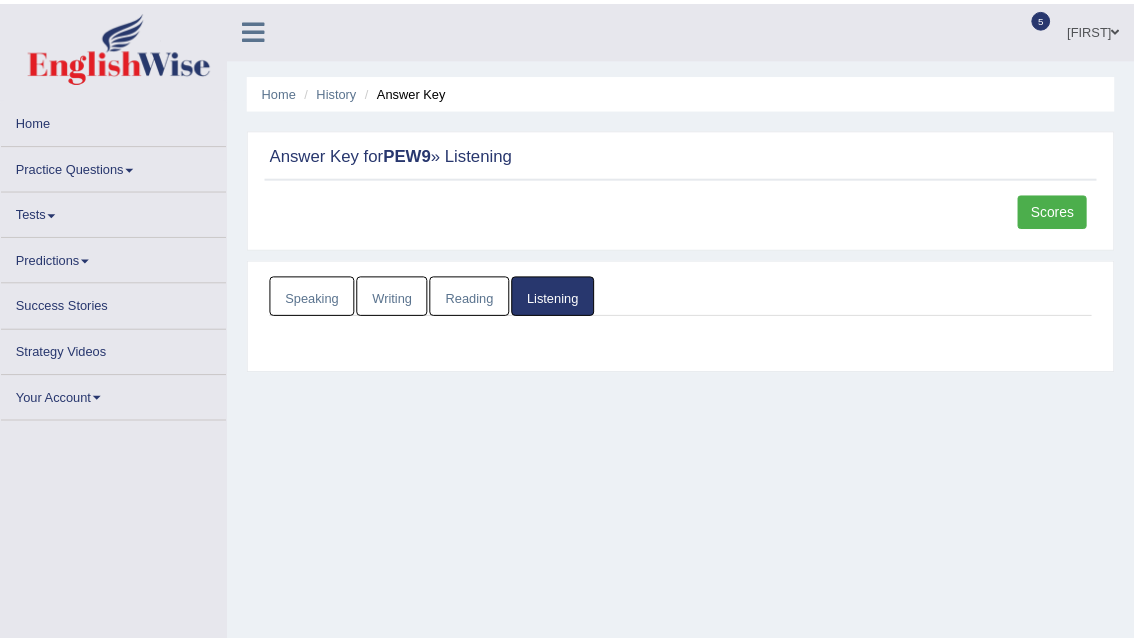 scroll, scrollTop: 0, scrollLeft: 0, axis: both 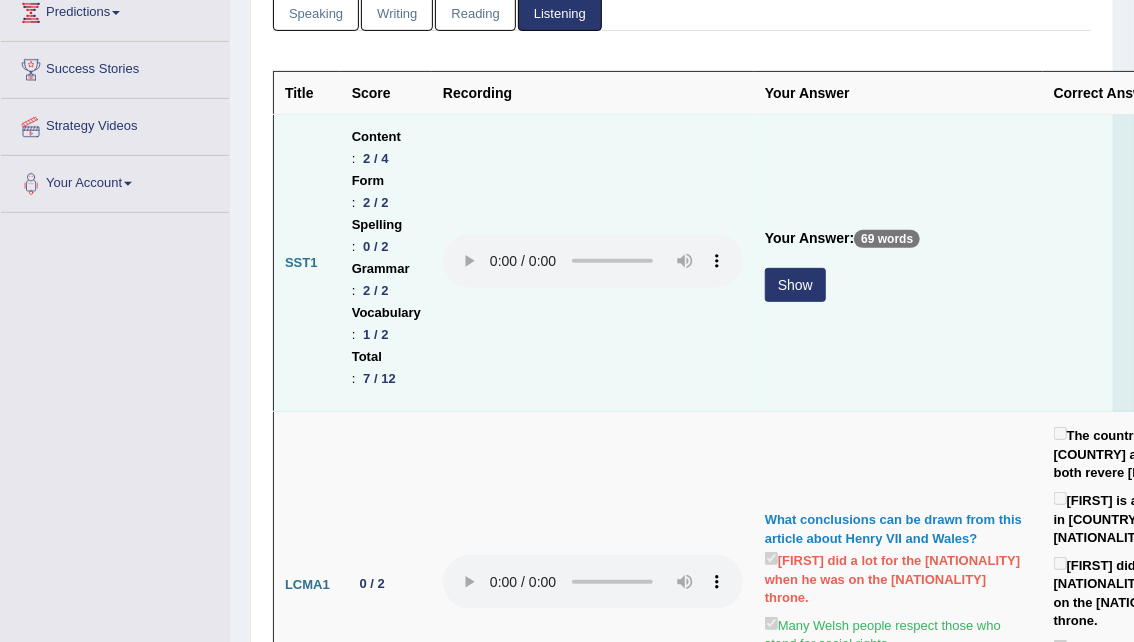 click on "Show" at bounding box center (795, 285) 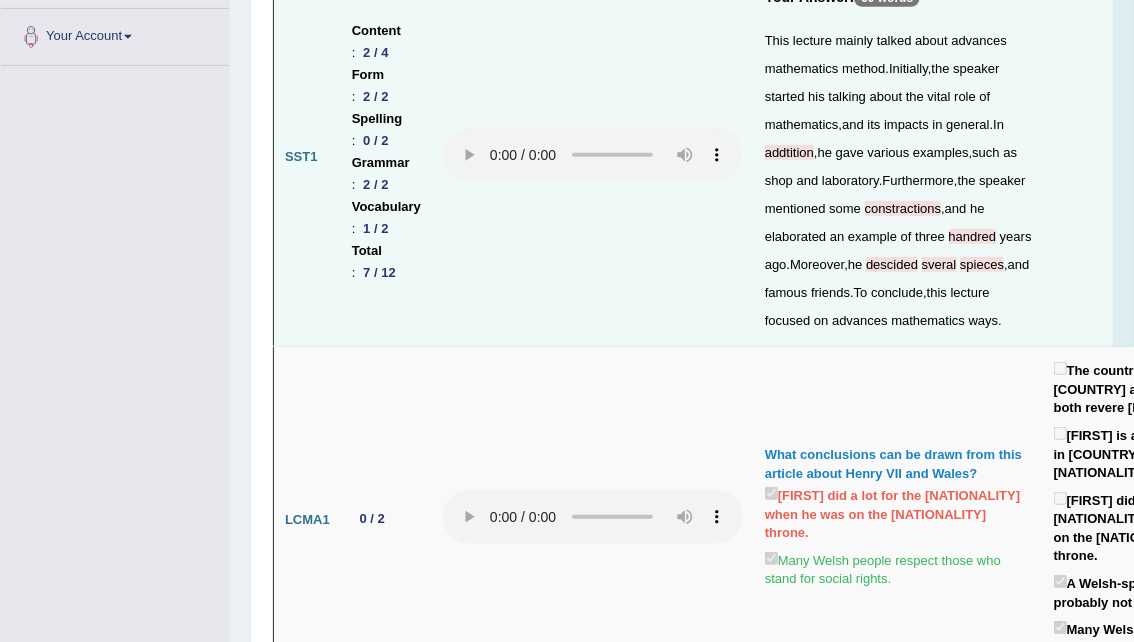 scroll, scrollTop: 451, scrollLeft: 0, axis: vertical 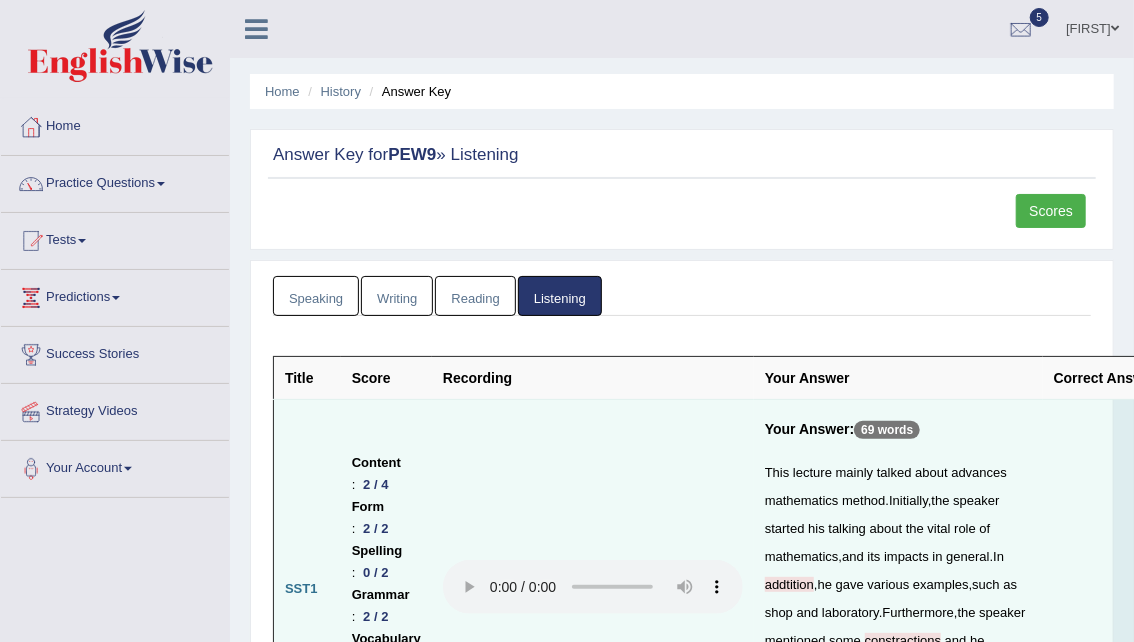 click on "Scores" at bounding box center [1051, 211] 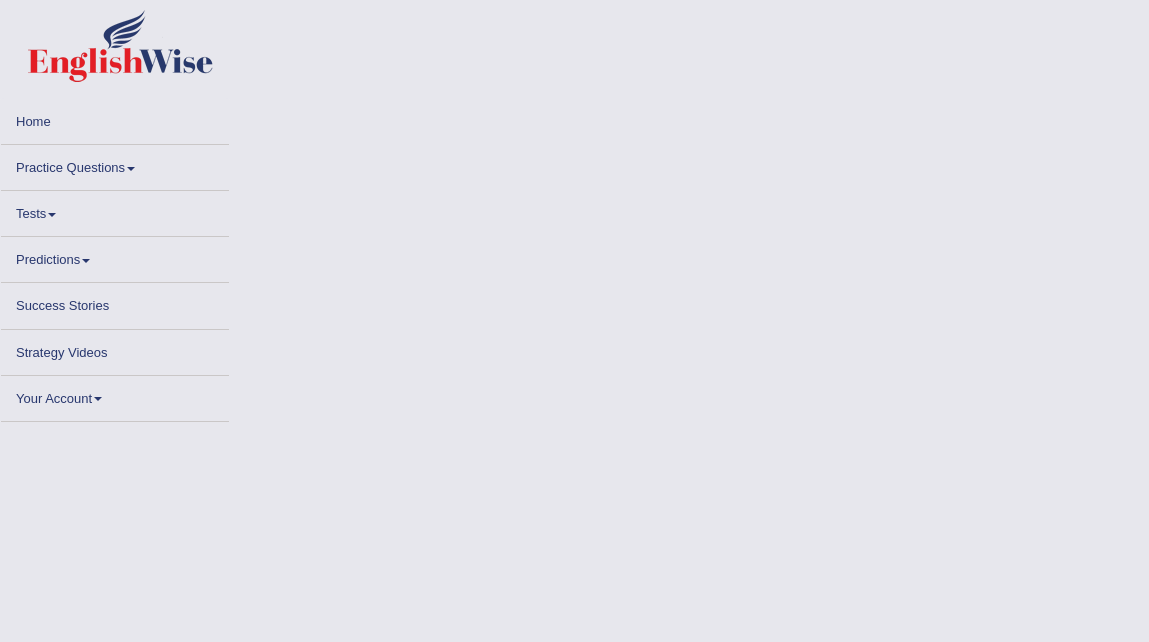 scroll, scrollTop: 0, scrollLeft: 0, axis: both 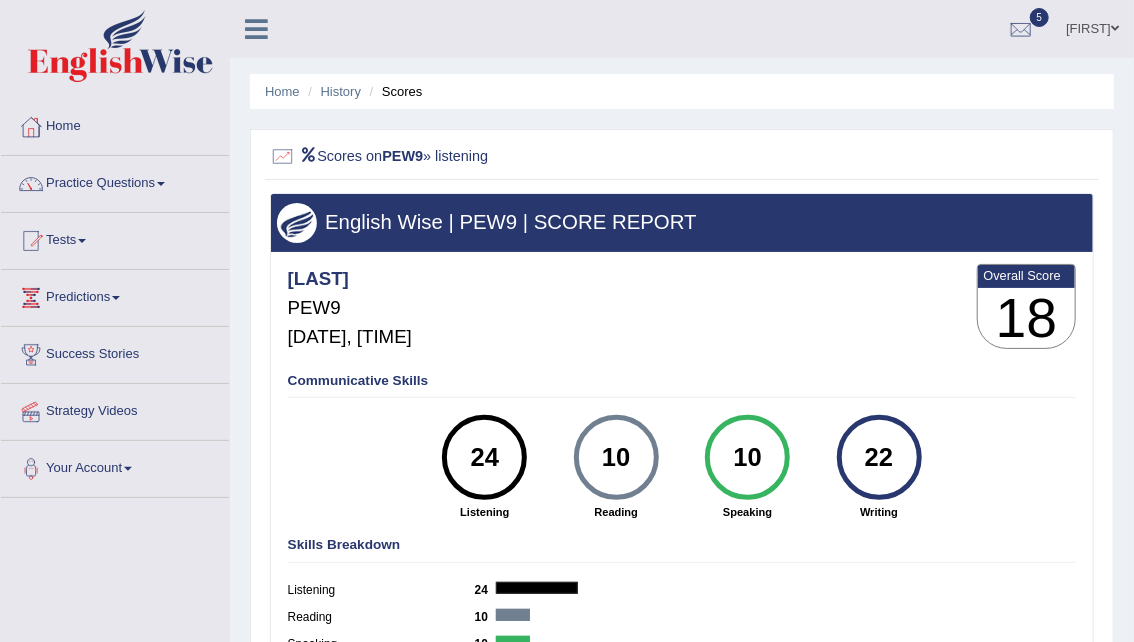 click at bounding box center (31, 127) 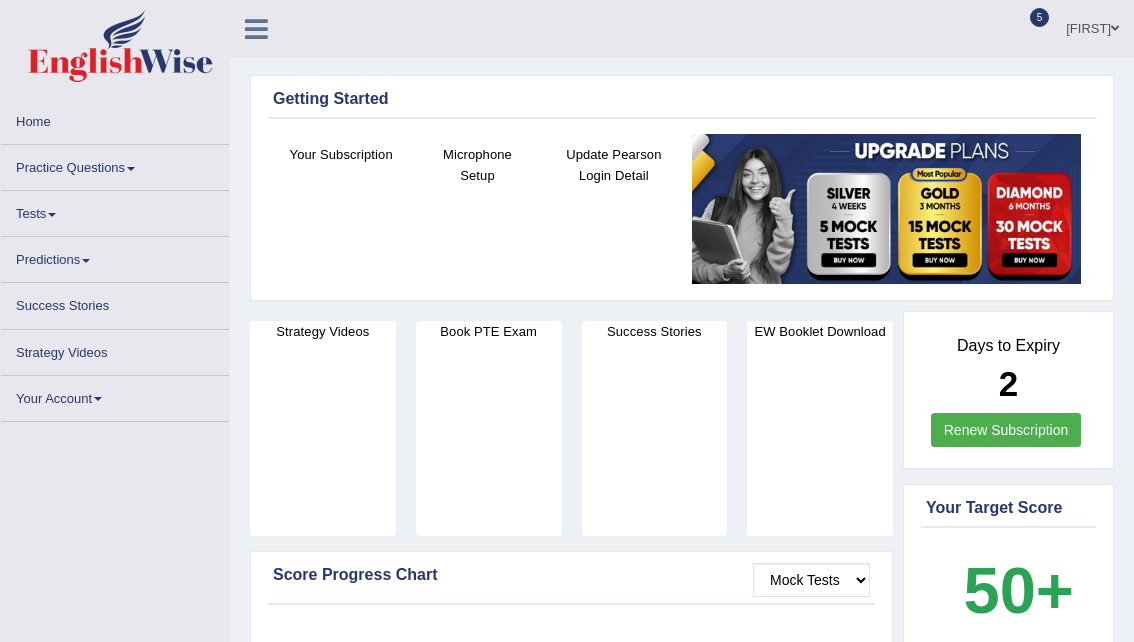 scroll, scrollTop: 0, scrollLeft: 0, axis: both 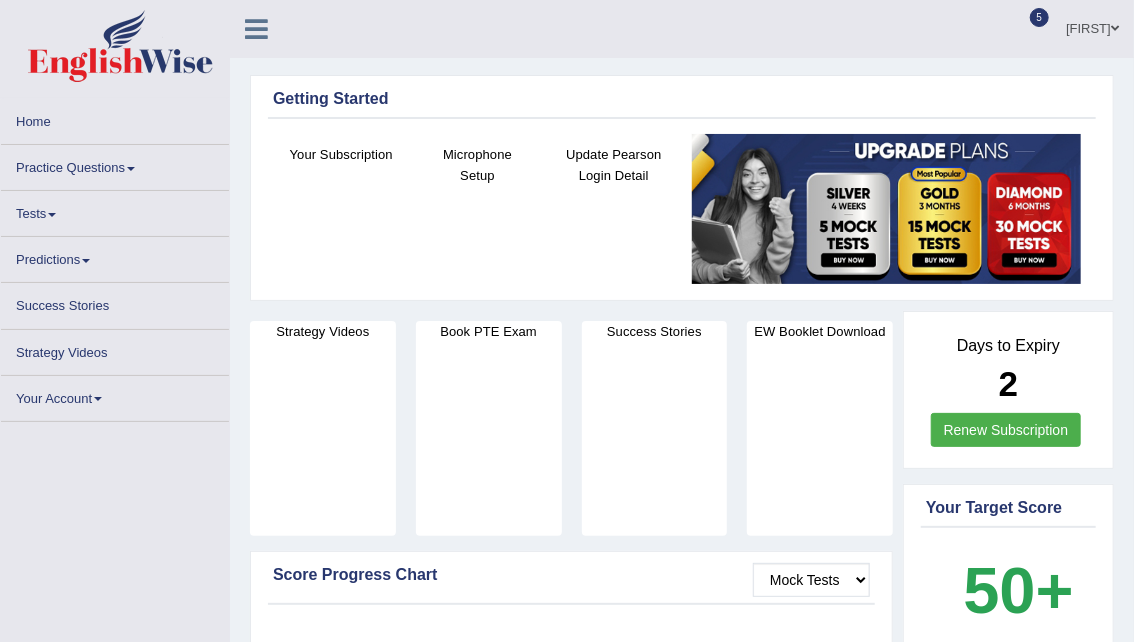 click on "Practice Questions" at bounding box center (115, 164) 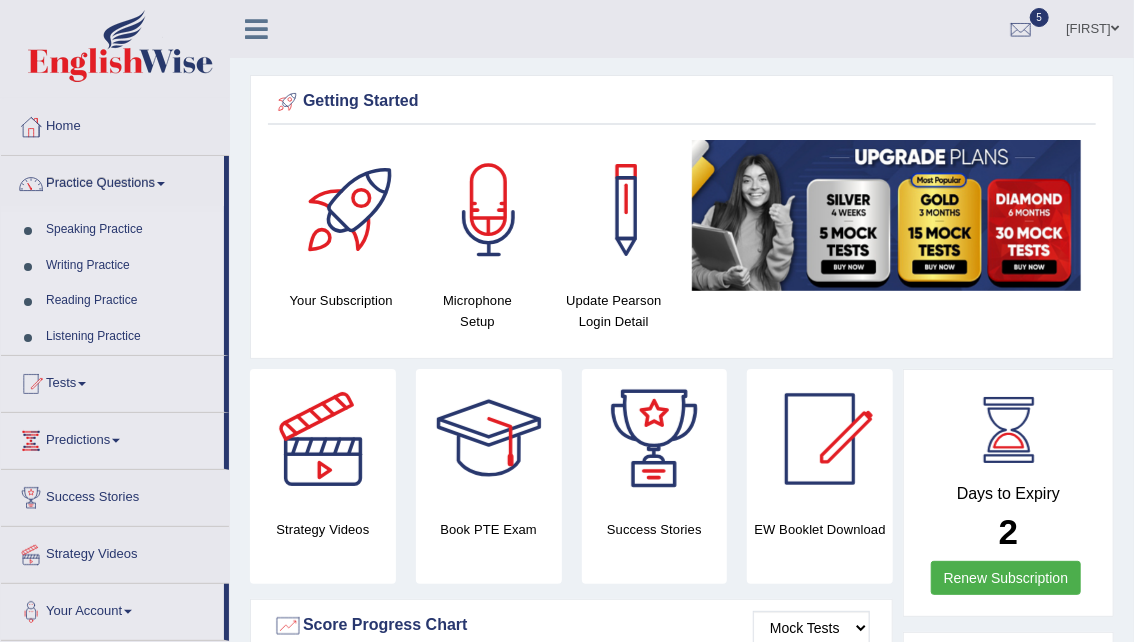 click on "Tests" at bounding box center [112, 381] 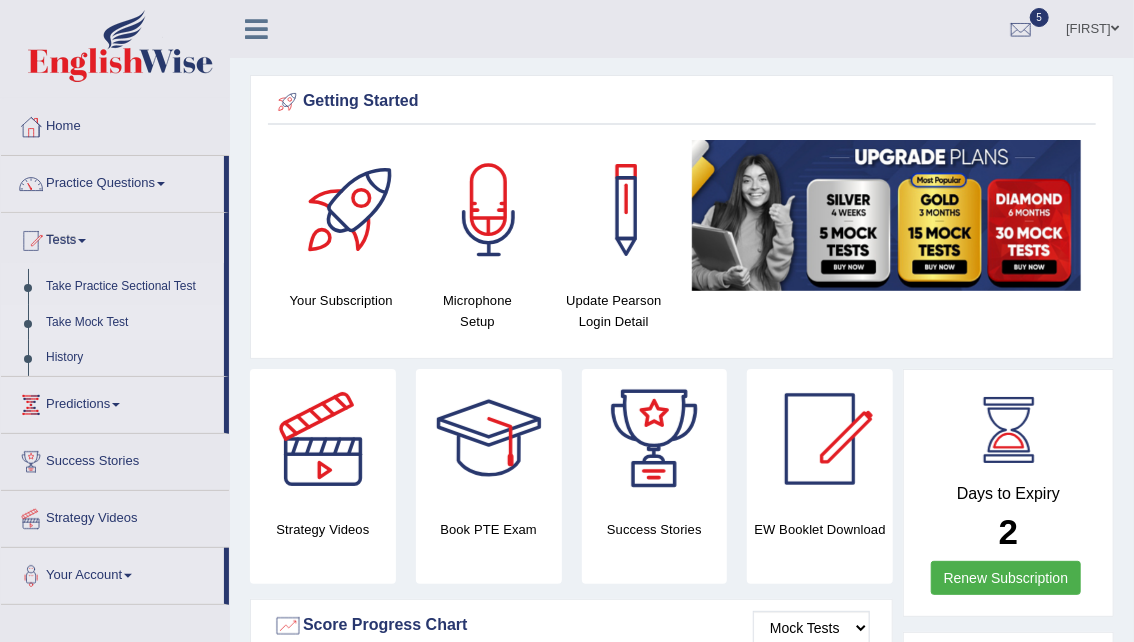 click on "Take Mock Test" at bounding box center [130, 323] 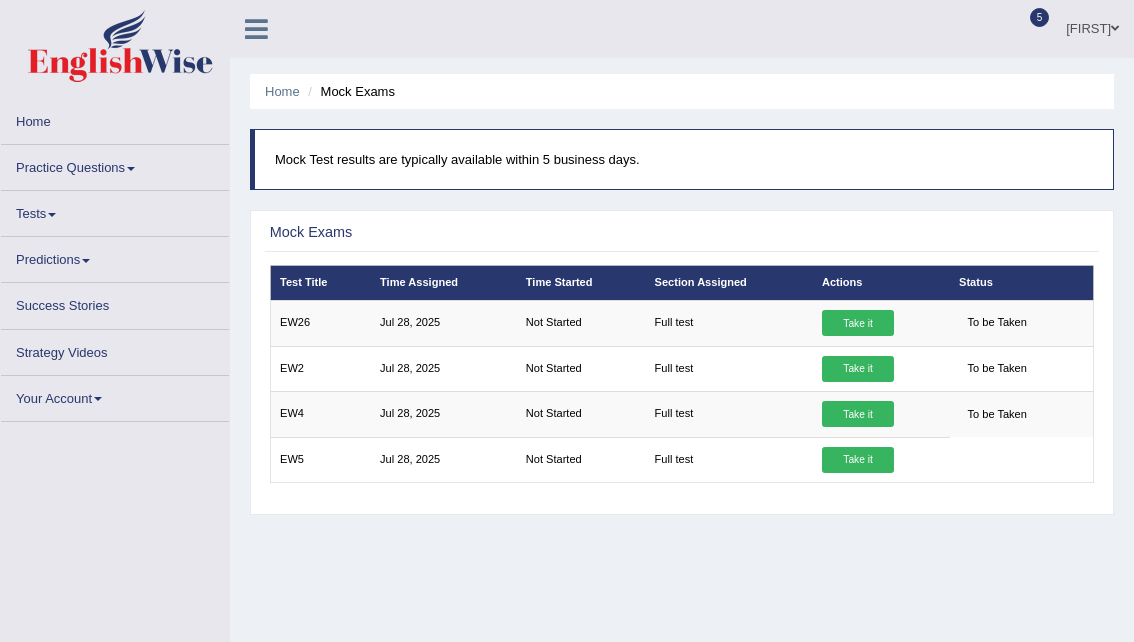scroll, scrollTop: 0, scrollLeft: 0, axis: both 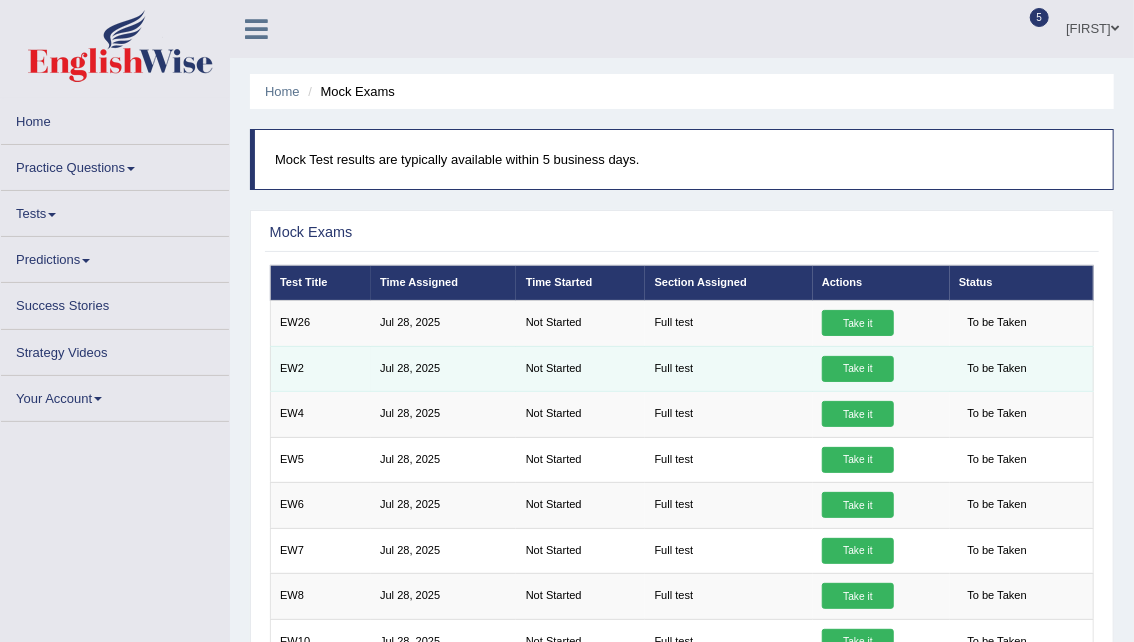 click on "To be Taken" at bounding box center [997, 369] 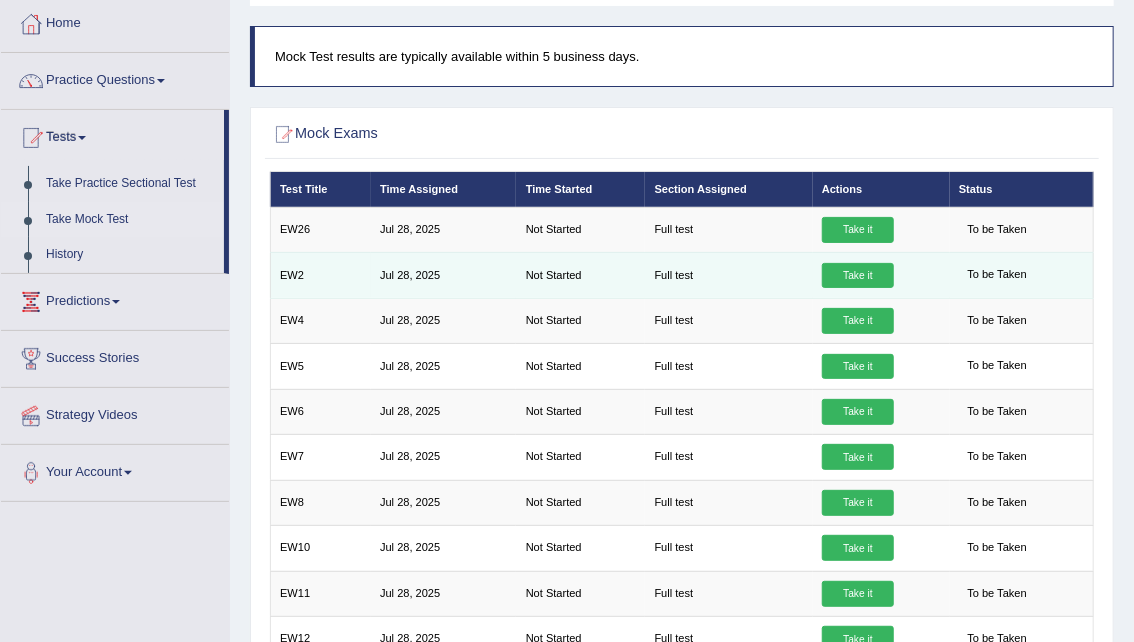 scroll, scrollTop: 103, scrollLeft: 0, axis: vertical 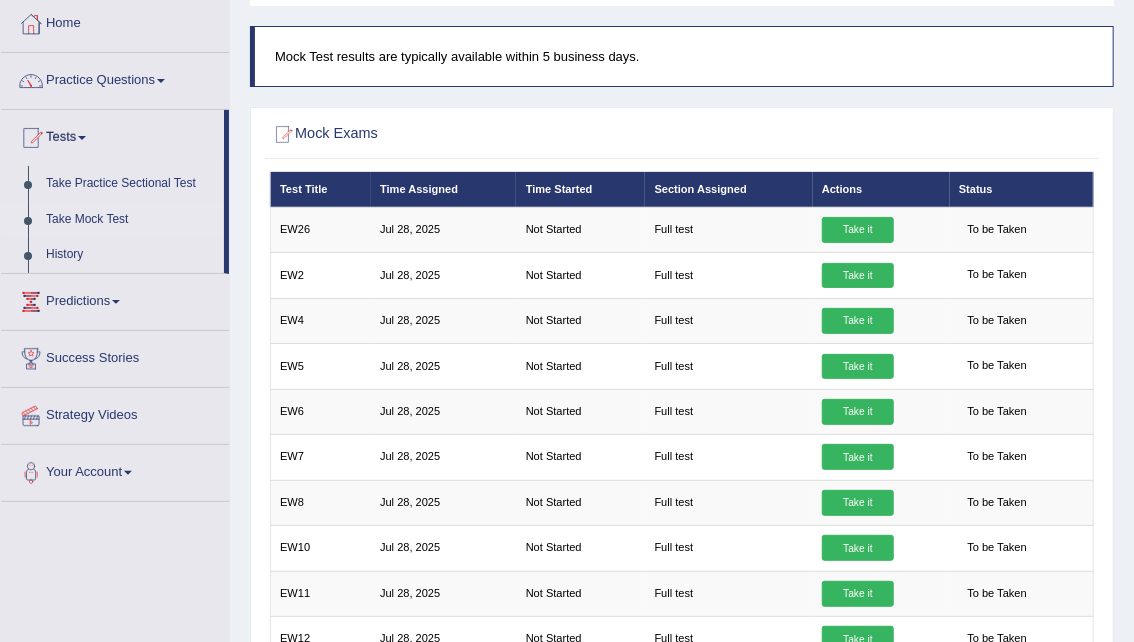 click on "Take Mock Test" at bounding box center (130, 220) 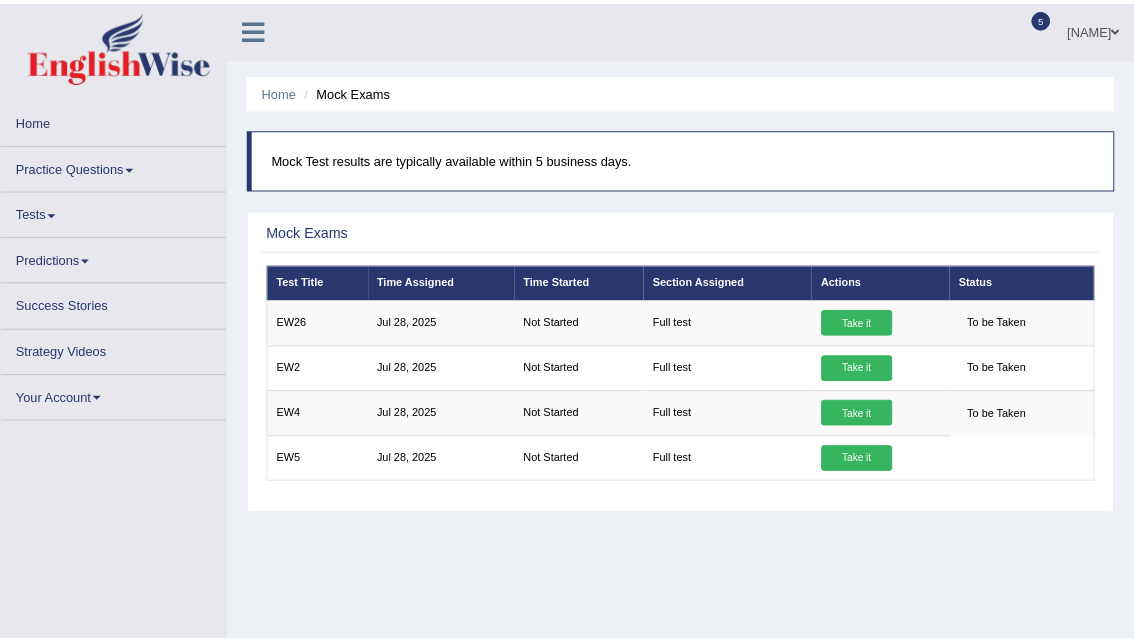 scroll, scrollTop: 26, scrollLeft: 0, axis: vertical 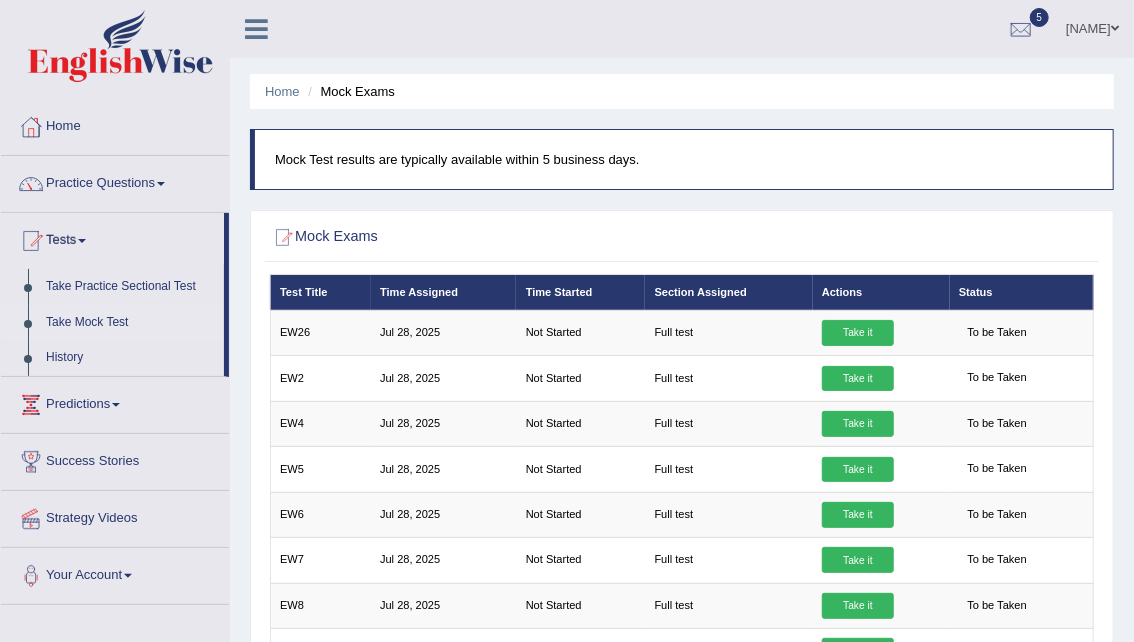 click on "Home" at bounding box center [115, 124] 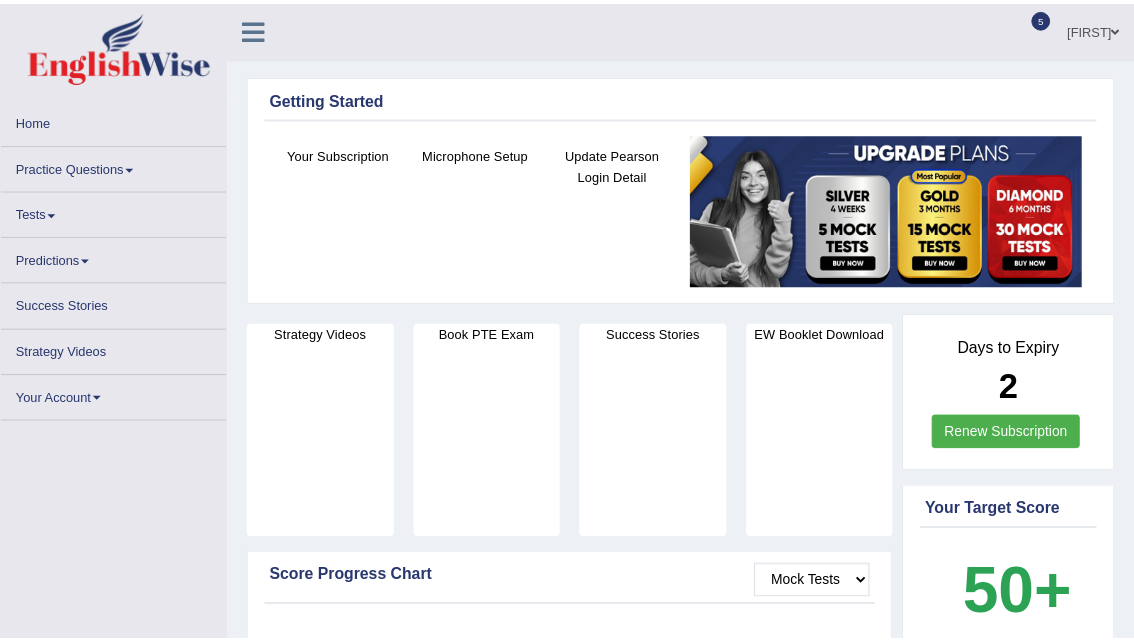 scroll, scrollTop: 0, scrollLeft: 0, axis: both 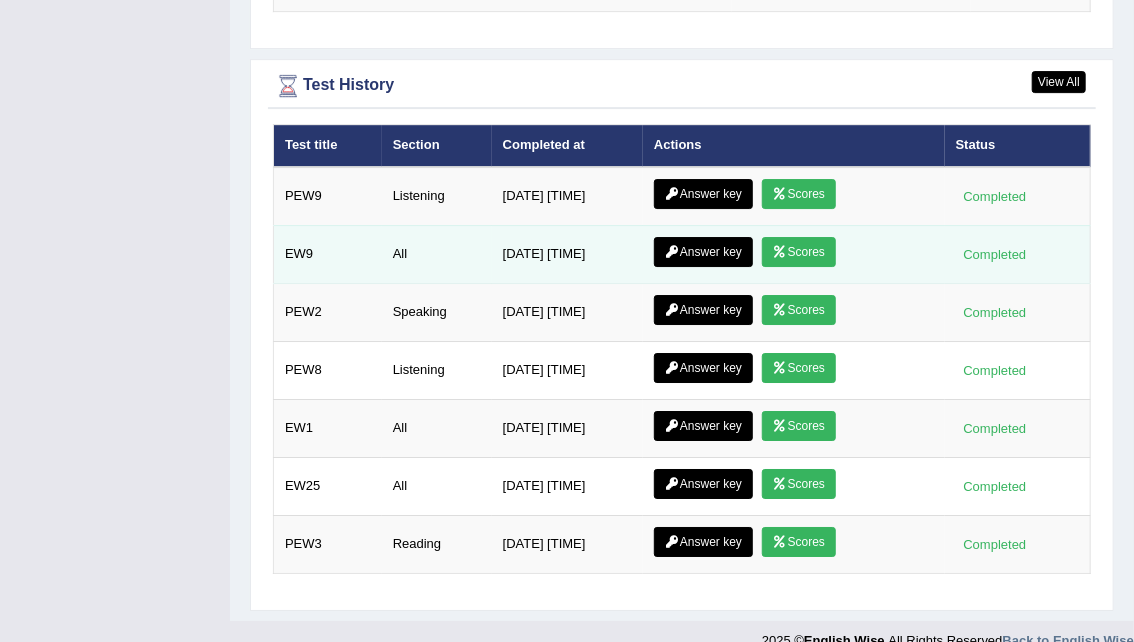 click on "Scores" at bounding box center [799, 252] 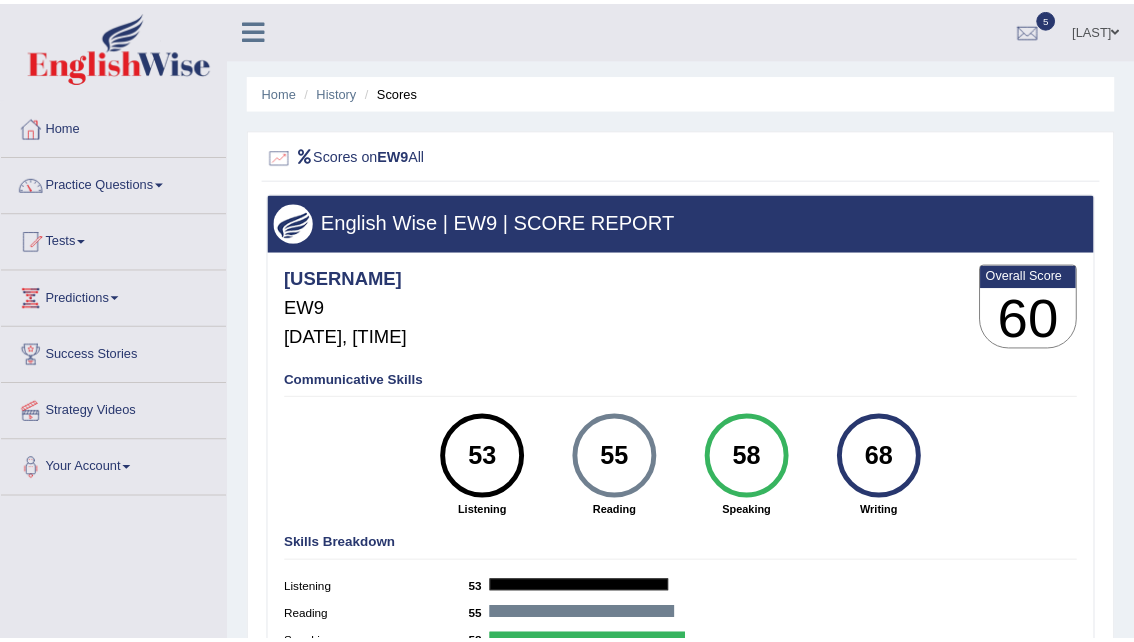 scroll, scrollTop: 0, scrollLeft: 0, axis: both 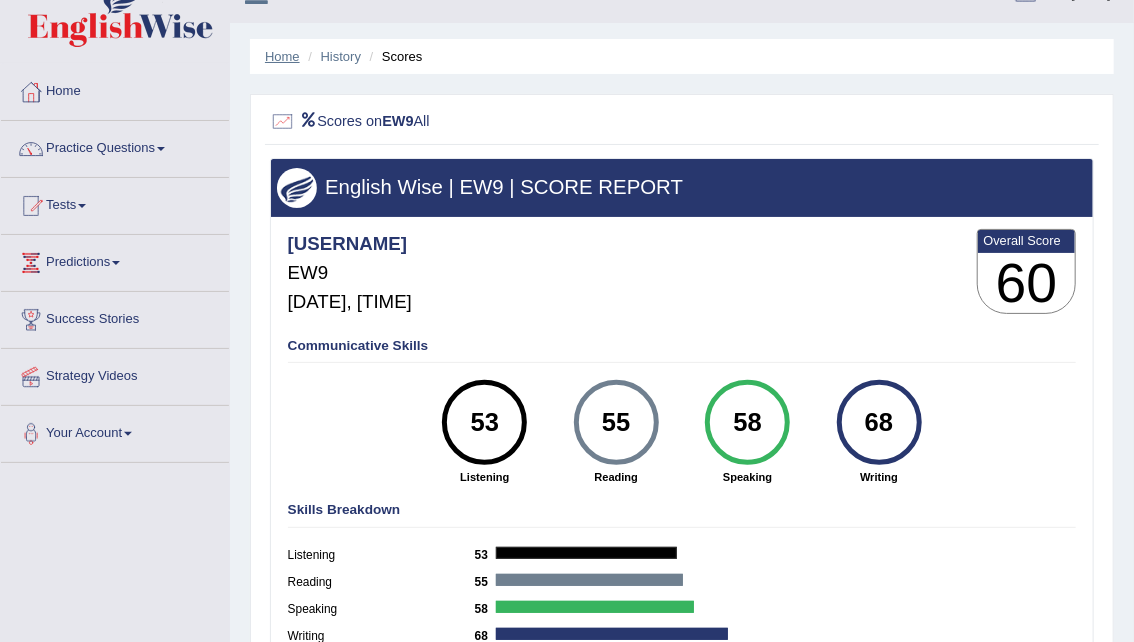 click on "Home" at bounding box center (282, 56) 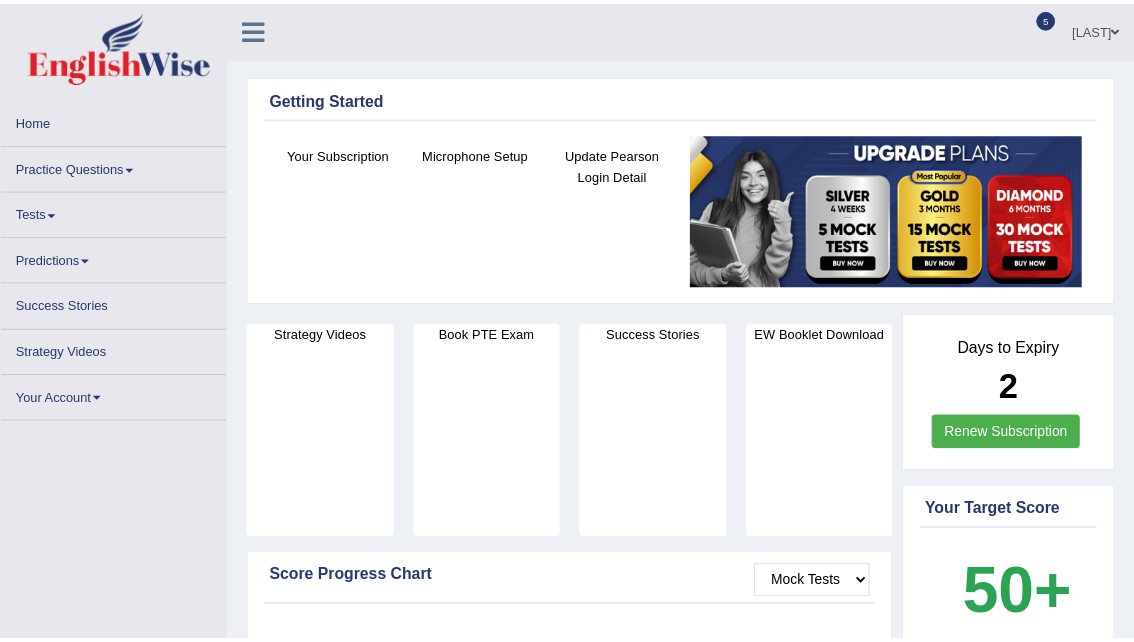 scroll, scrollTop: 0, scrollLeft: 0, axis: both 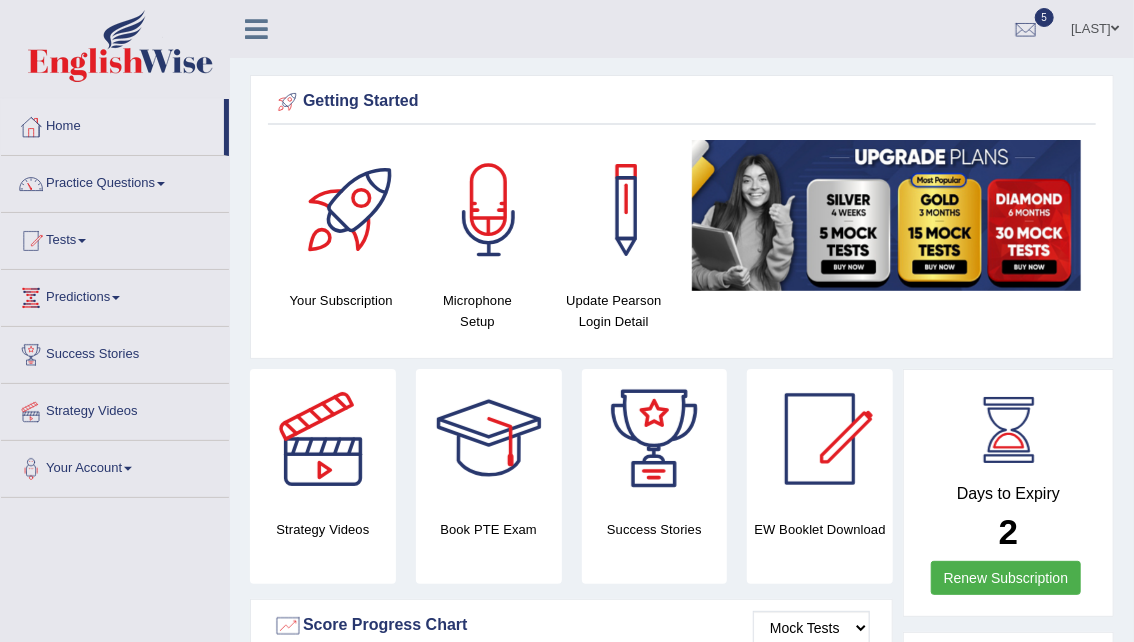 click on "Practice Questions" at bounding box center [115, 181] 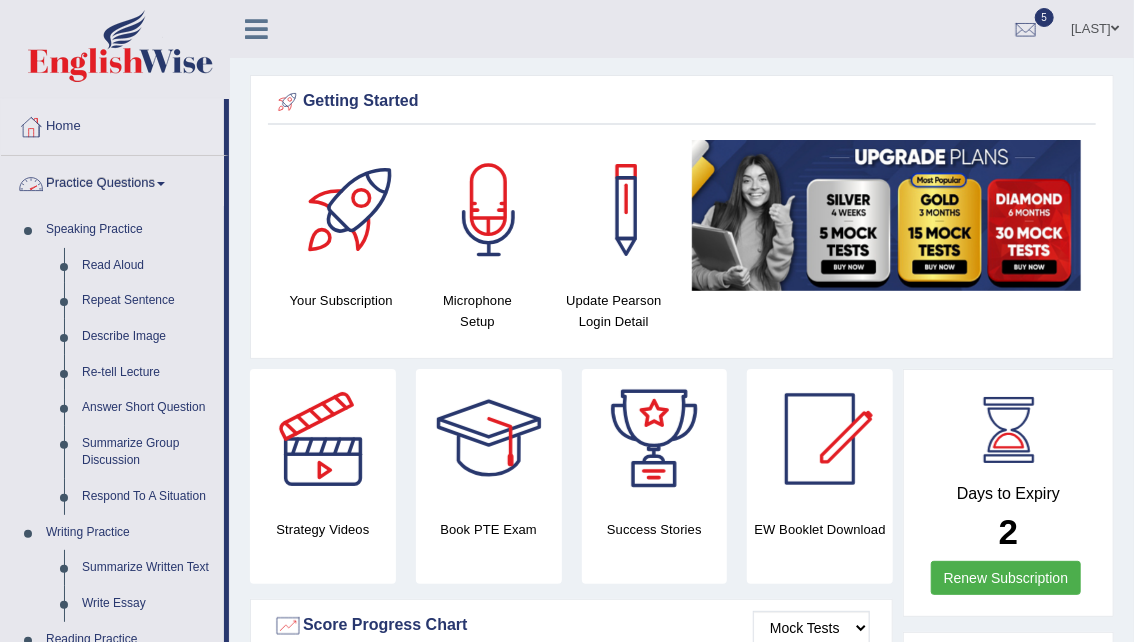 click at bounding box center (161, 184) 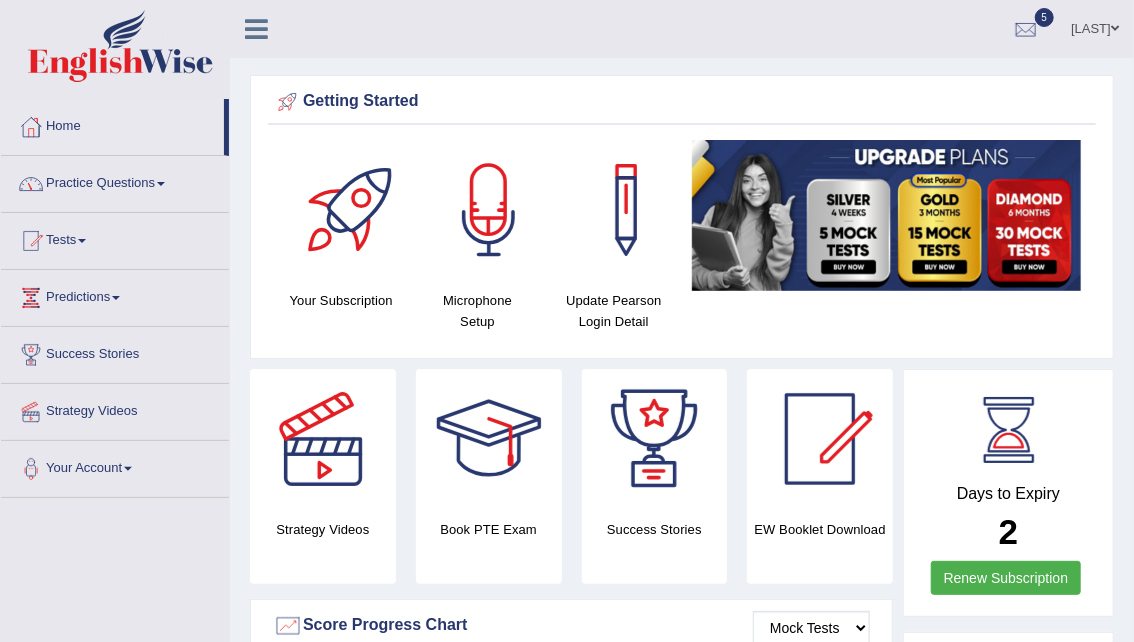 click at bounding box center [82, 241] 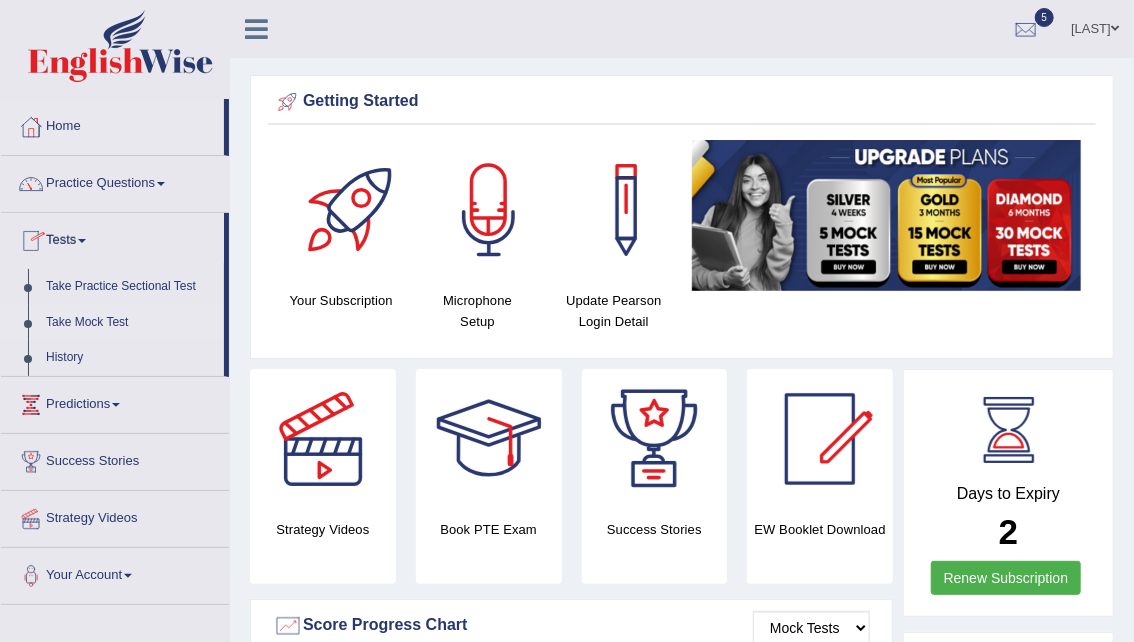 click on "Take Mock Test" at bounding box center (130, 323) 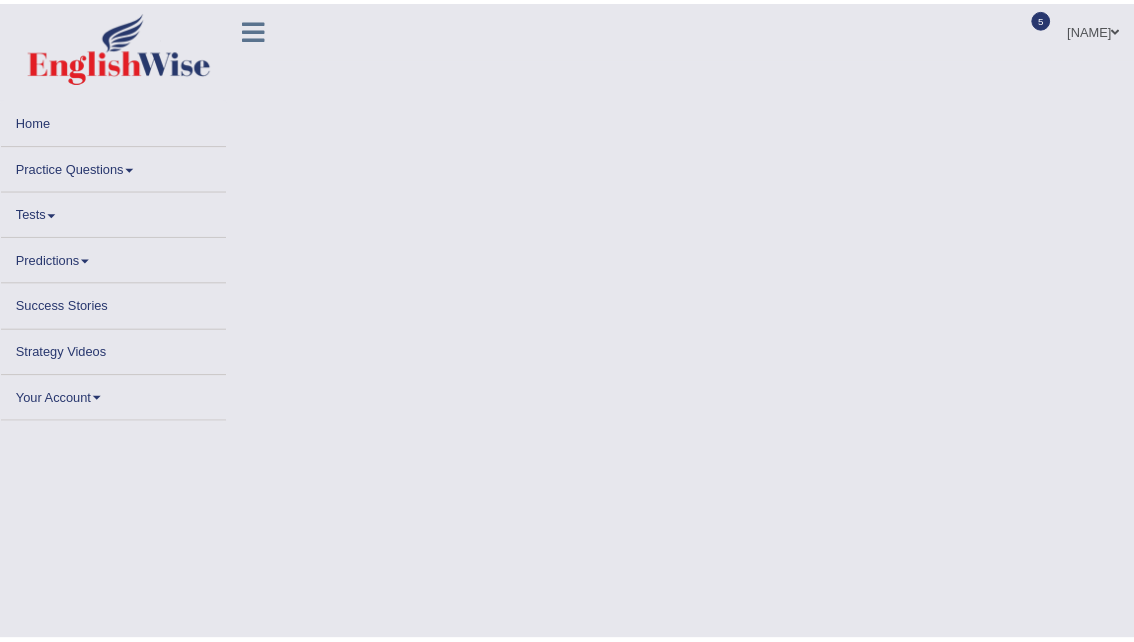 scroll, scrollTop: 0, scrollLeft: 0, axis: both 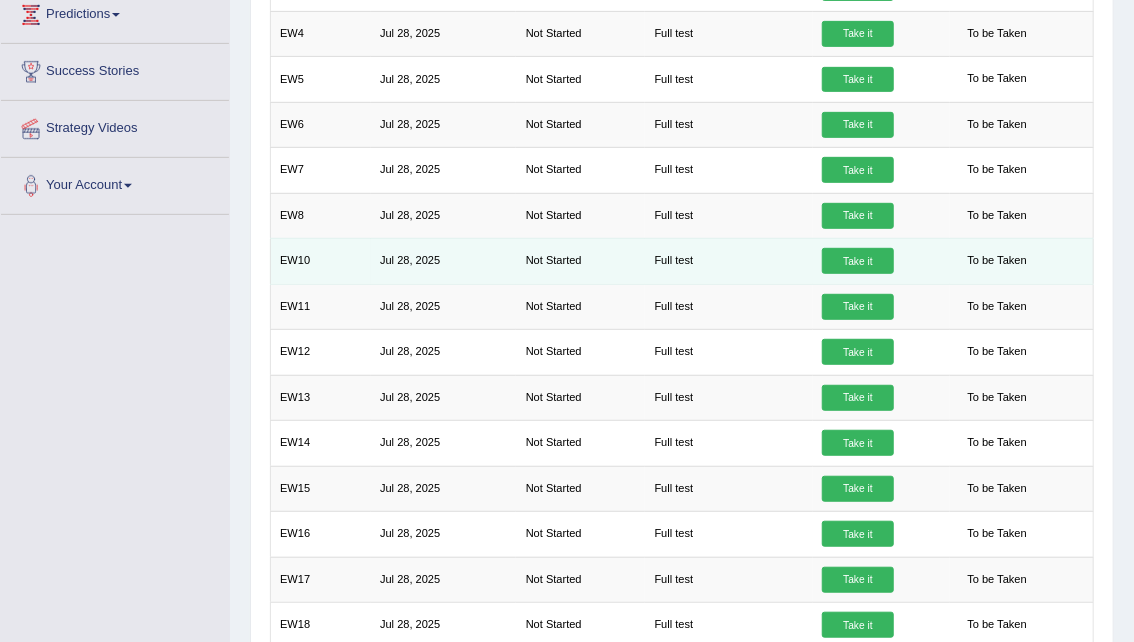 click on "Take it" at bounding box center (858, 261) 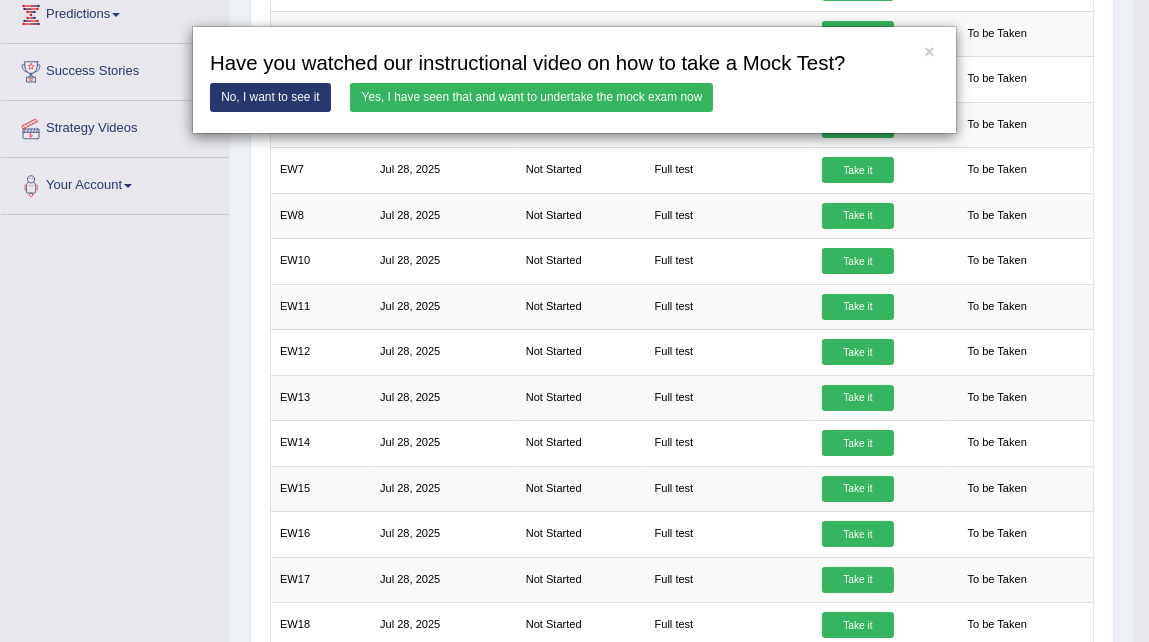 click on "Yes, I have seen that and want to undertake the mock exam now" at bounding box center (531, 97) 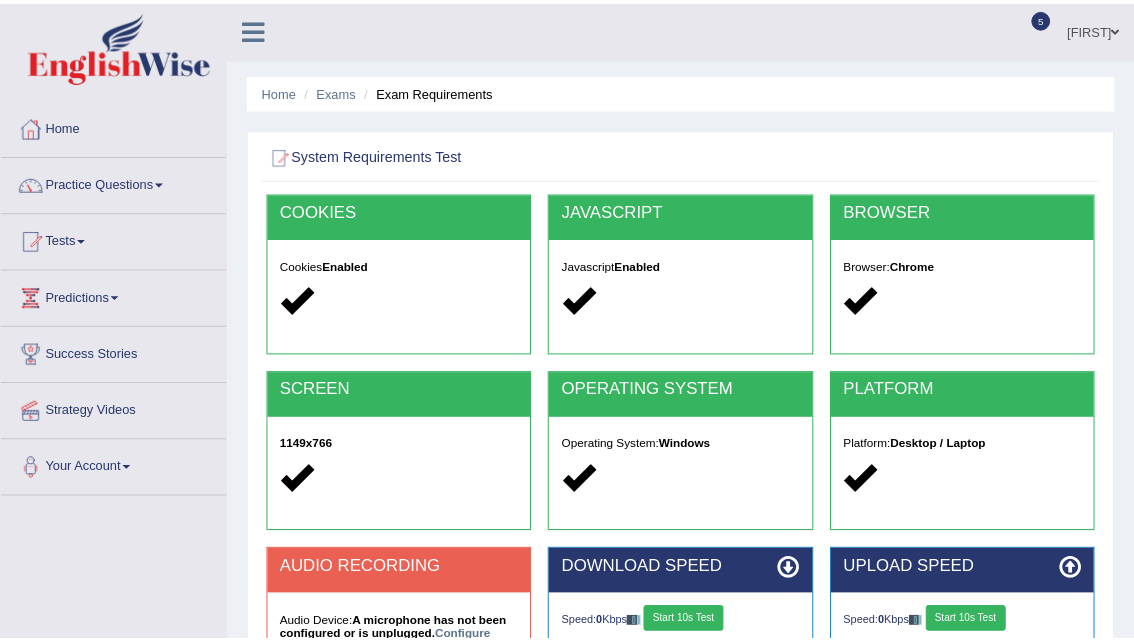 scroll, scrollTop: 0, scrollLeft: 0, axis: both 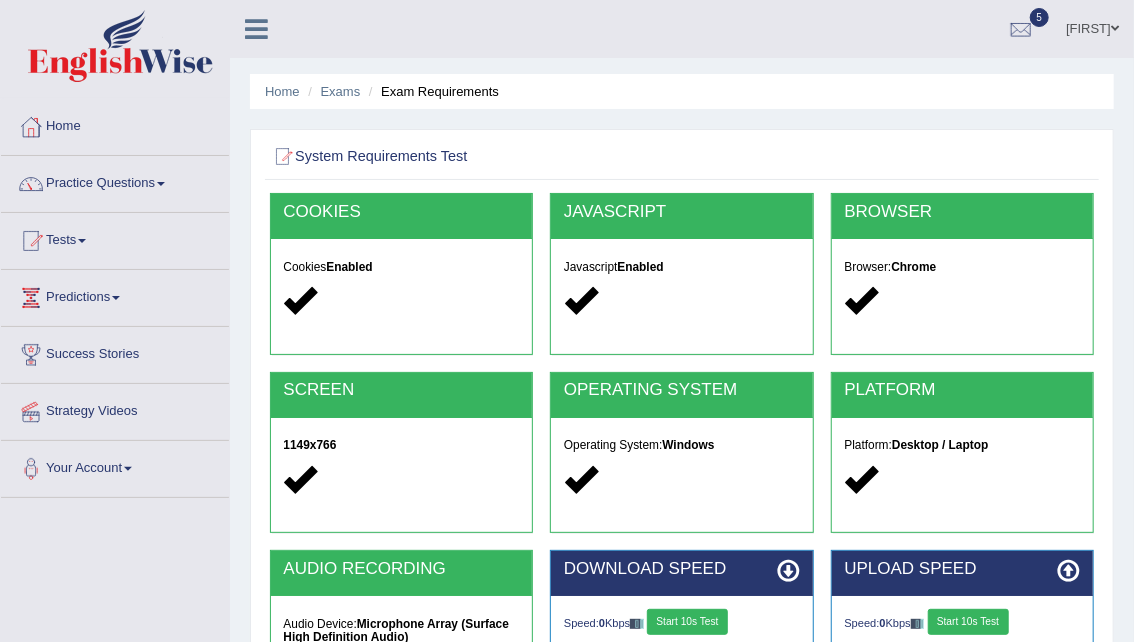click on "Home" at bounding box center [115, 124] 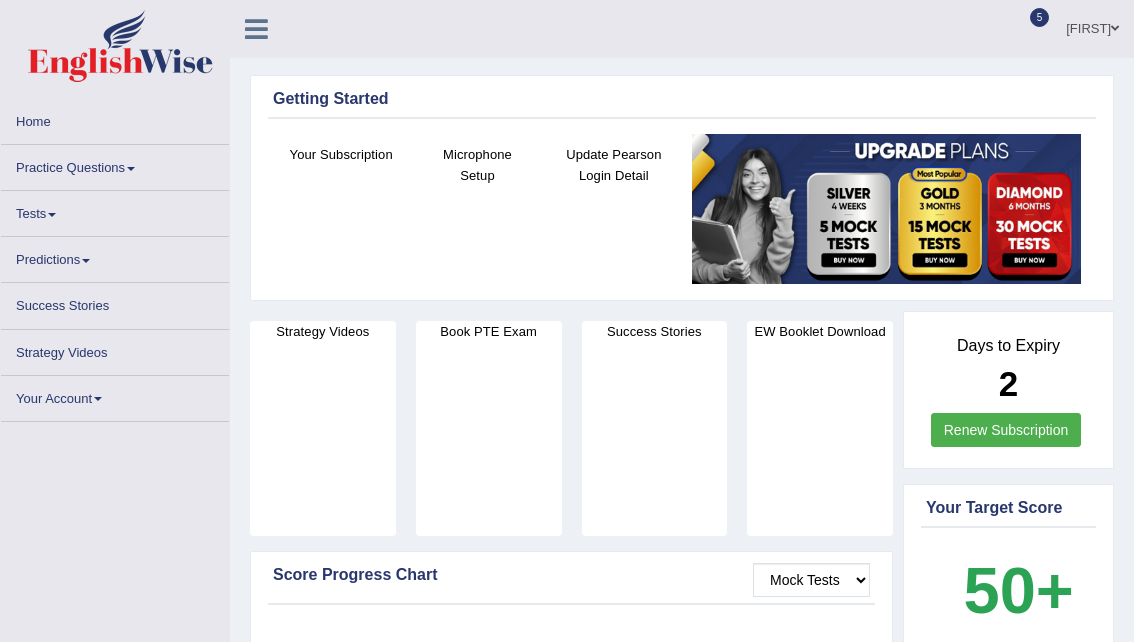 scroll, scrollTop: 0, scrollLeft: 0, axis: both 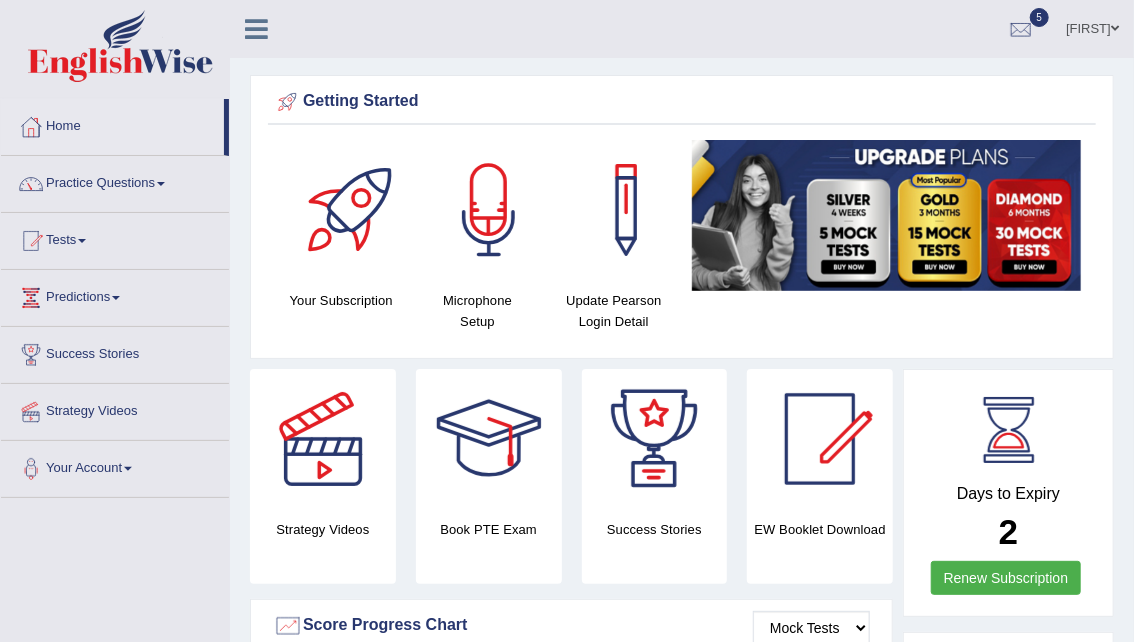click at bounding box center [82, 241] 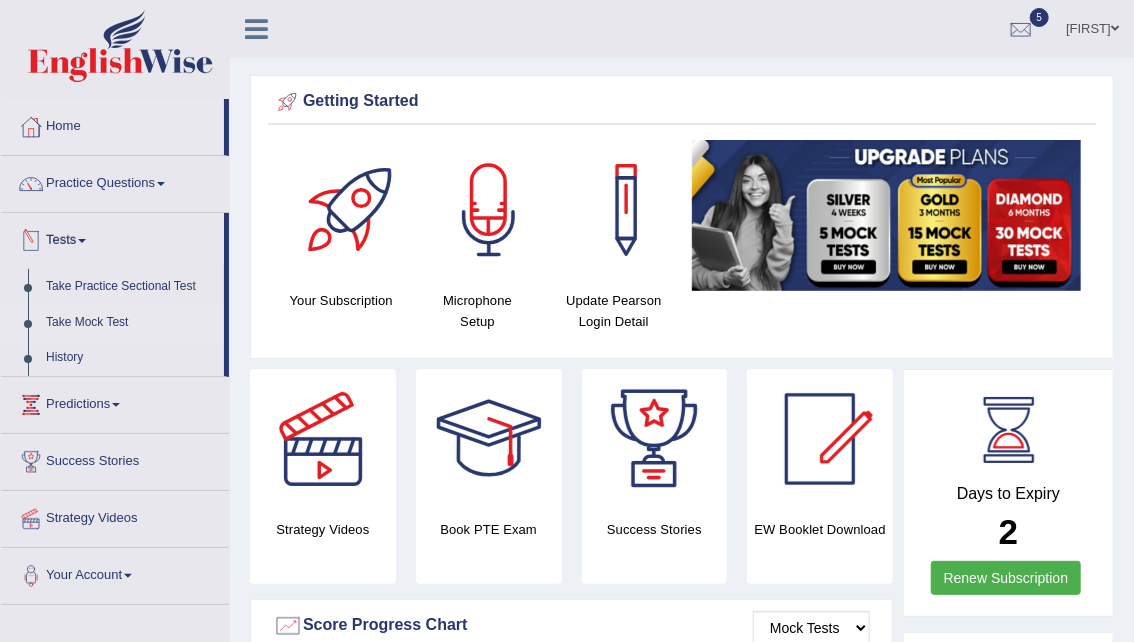 click on "Take Mock Test" at bounding box center [130, 323] 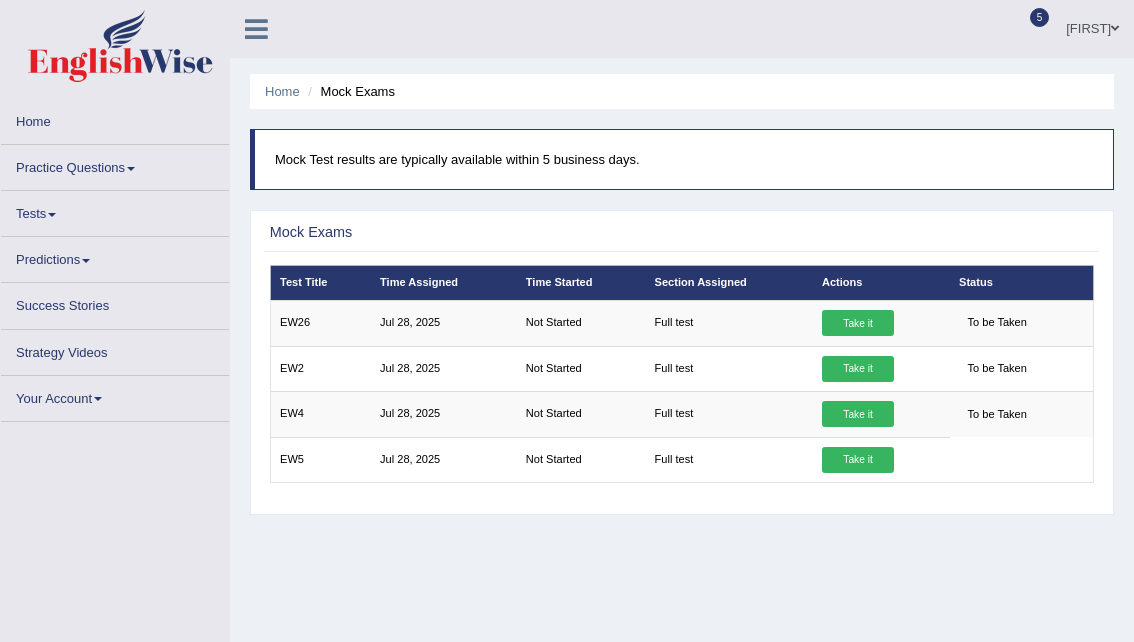 scroll, scrollTop: 0, scrollLeft: 0, axis: both 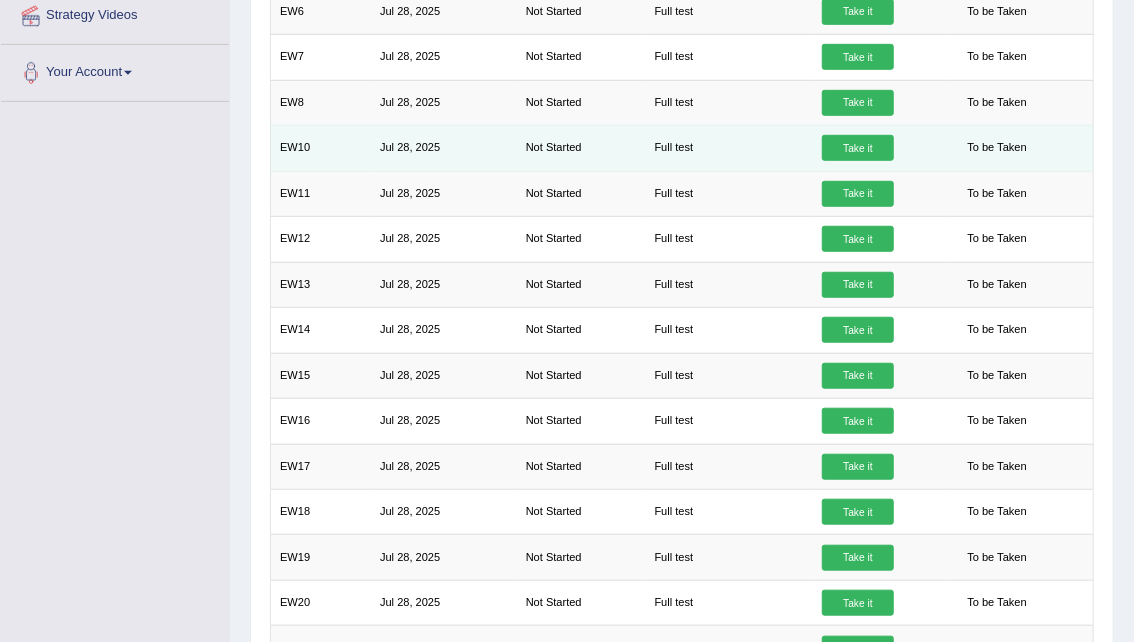 click on "Take it" at bounding box center (858, 148) 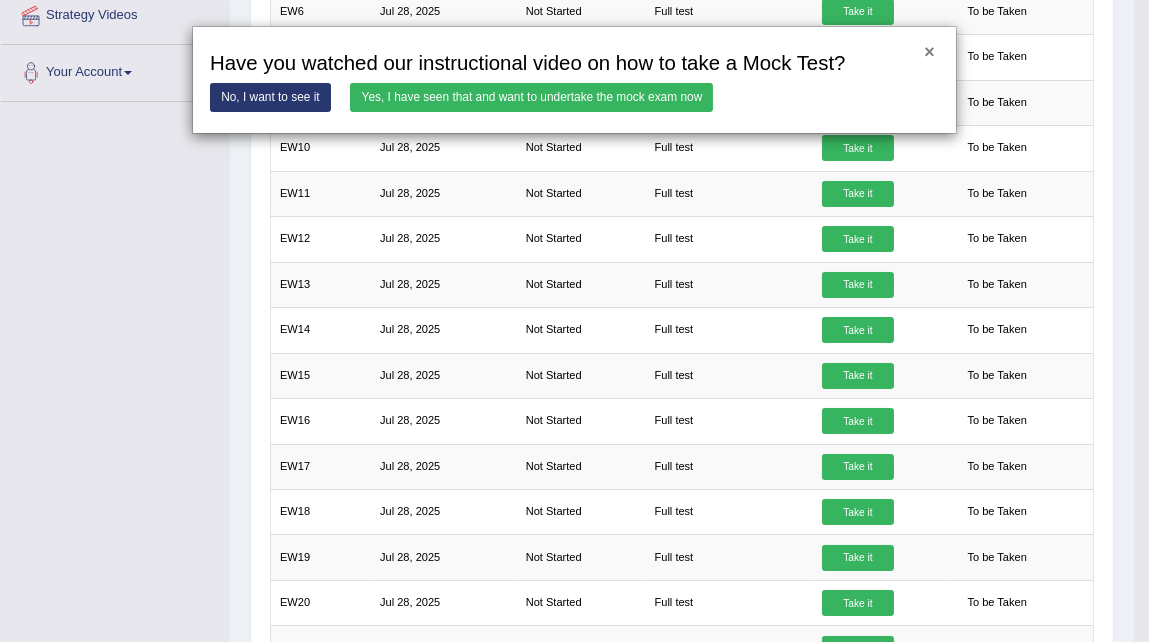 click on "×" at bounding box center (929, 53) 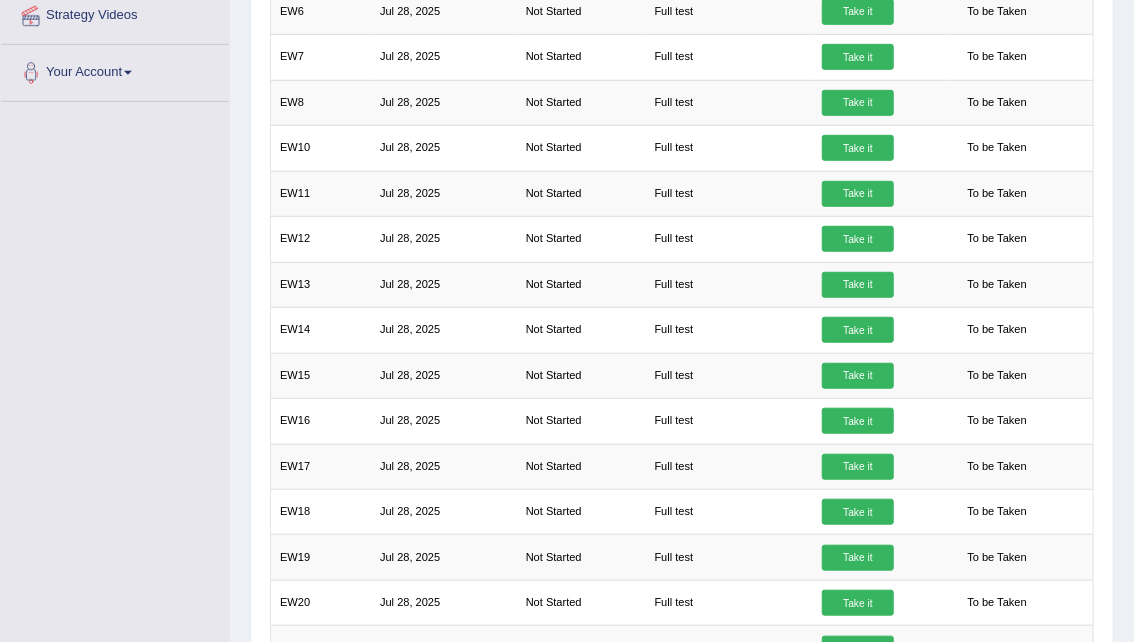 scroll, scrollTop: 0, scrollLeft: 0, axis: both 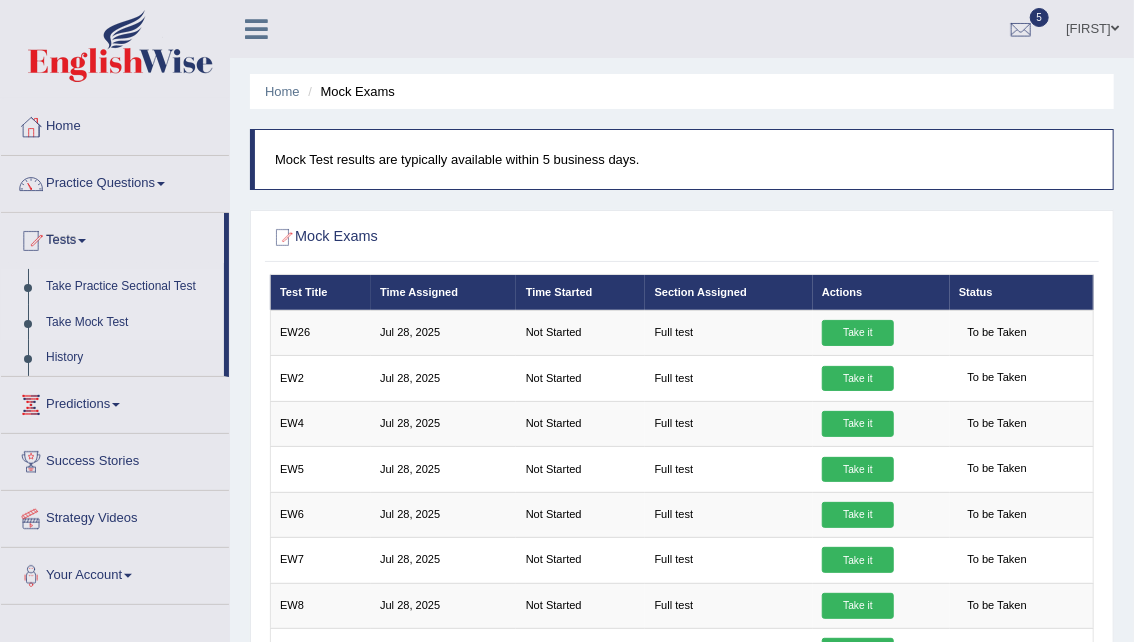 click on "Take Practice Sectional Test" at bounding box center [130, 287] 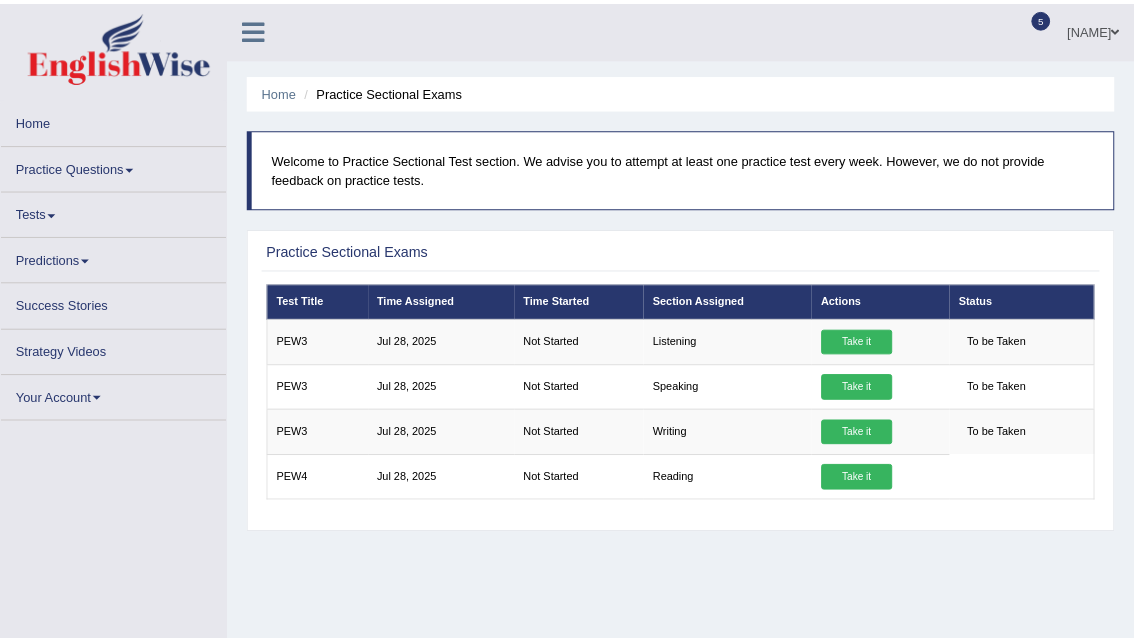 scroll, scrollTop: 0, scrollLeft: 0, axis: both 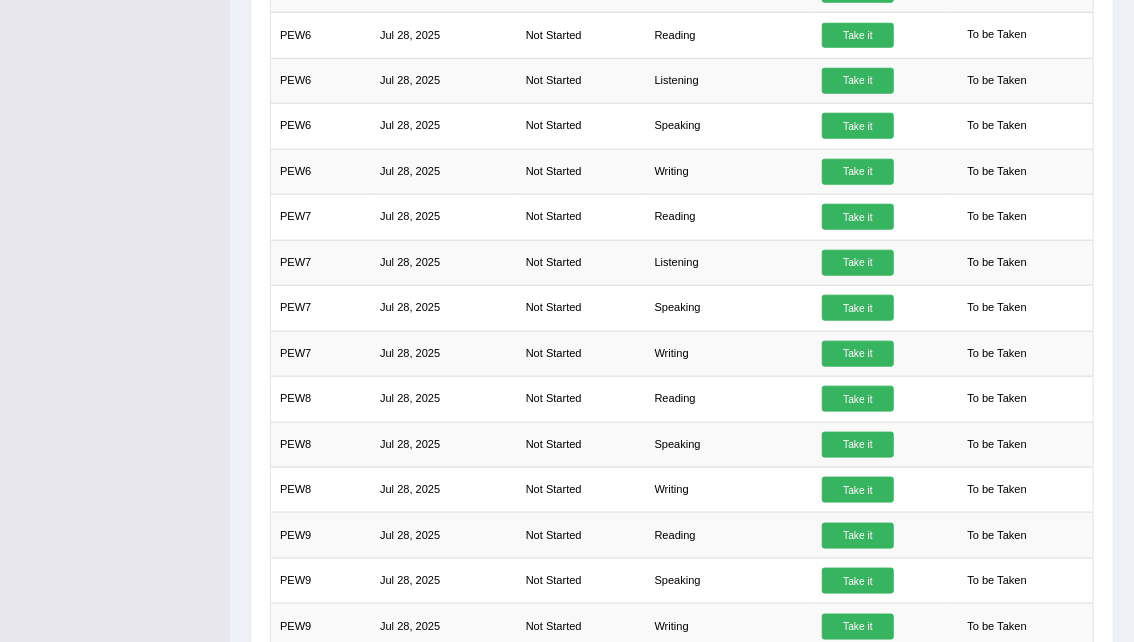 drag, startPoint x: 1147, startPoint y: 461, endPoint x: 1147, endPoint y: 337, distance: 124 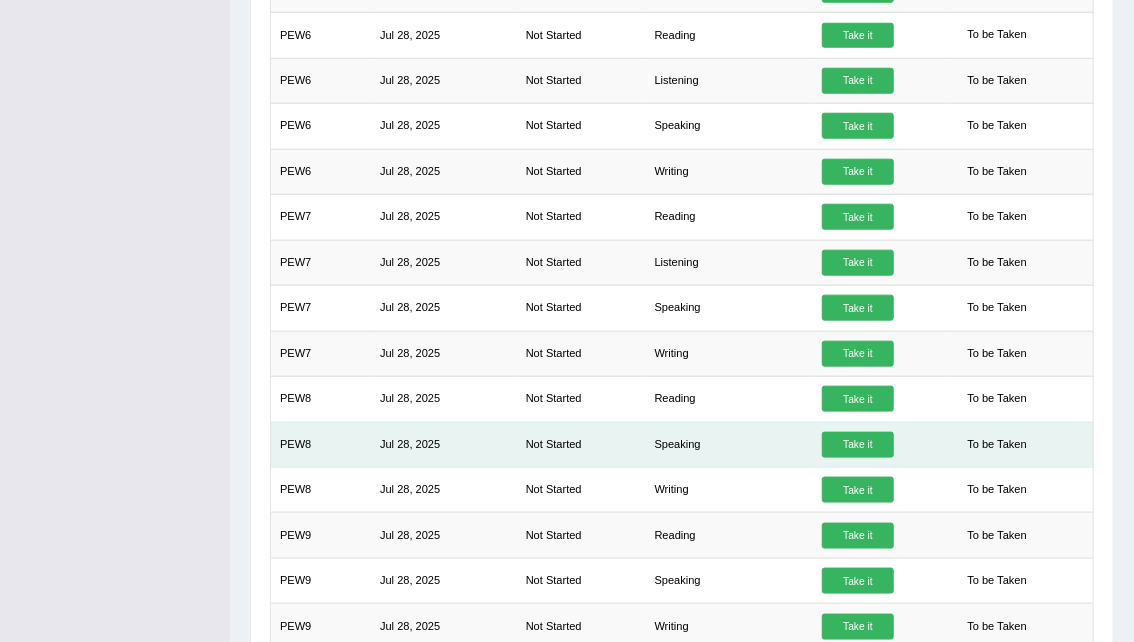 click on "Take it" at bounding box center [858, 445] 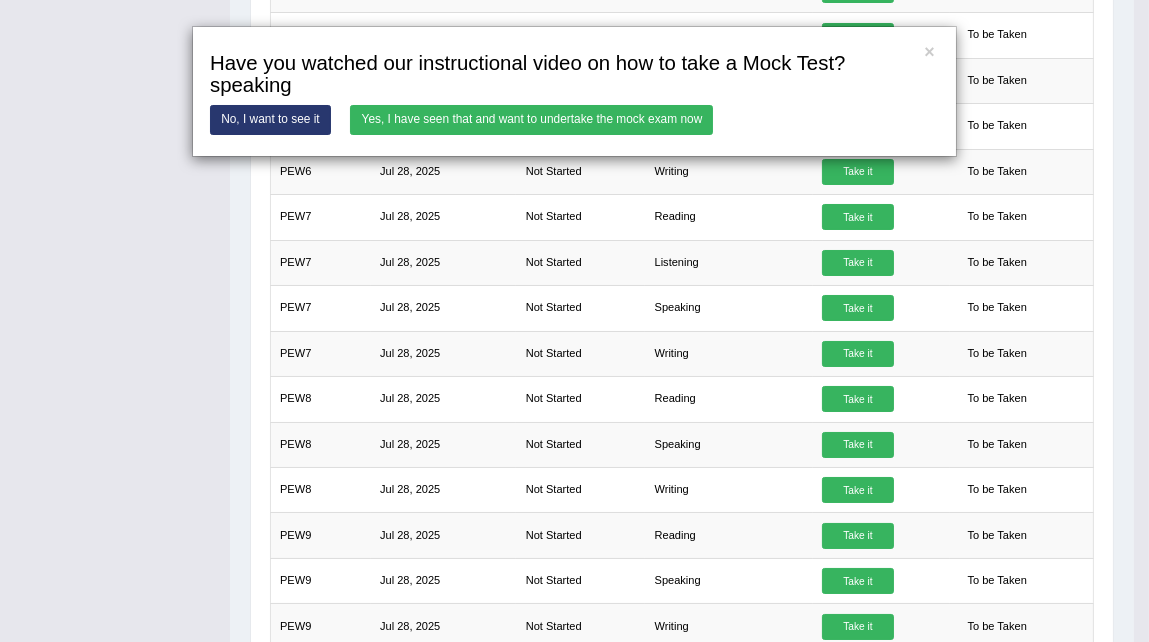 click on "Yes, I have seen that and want to undertake the mock exam now" at bounding box center (531, 119) 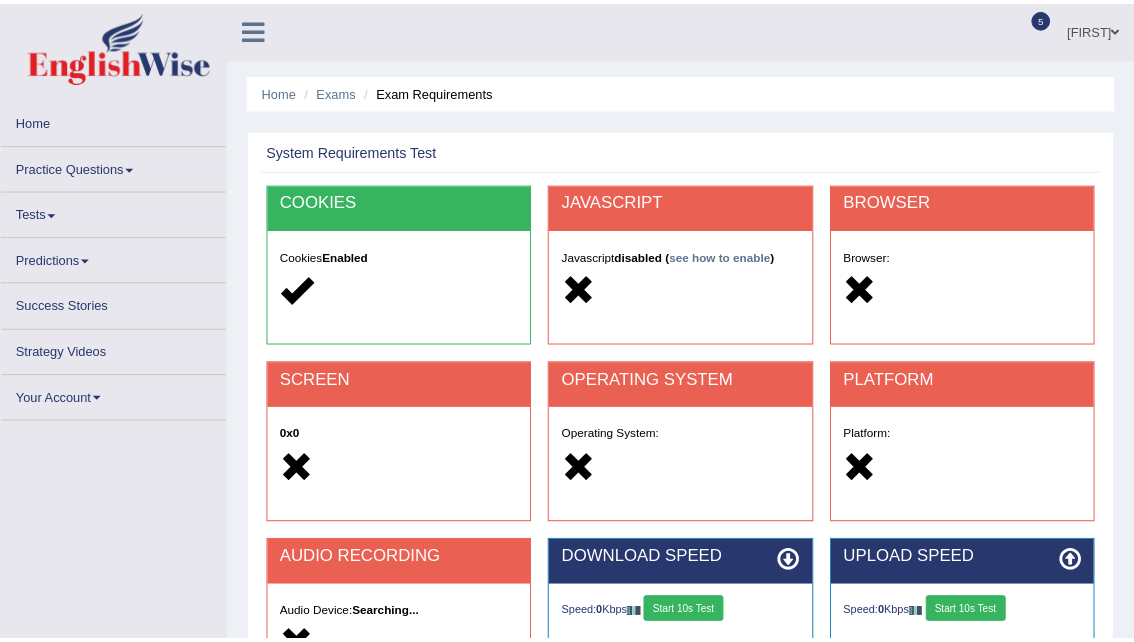 scroll, scrollTop: 0, scrollLeft: 0, axis: both 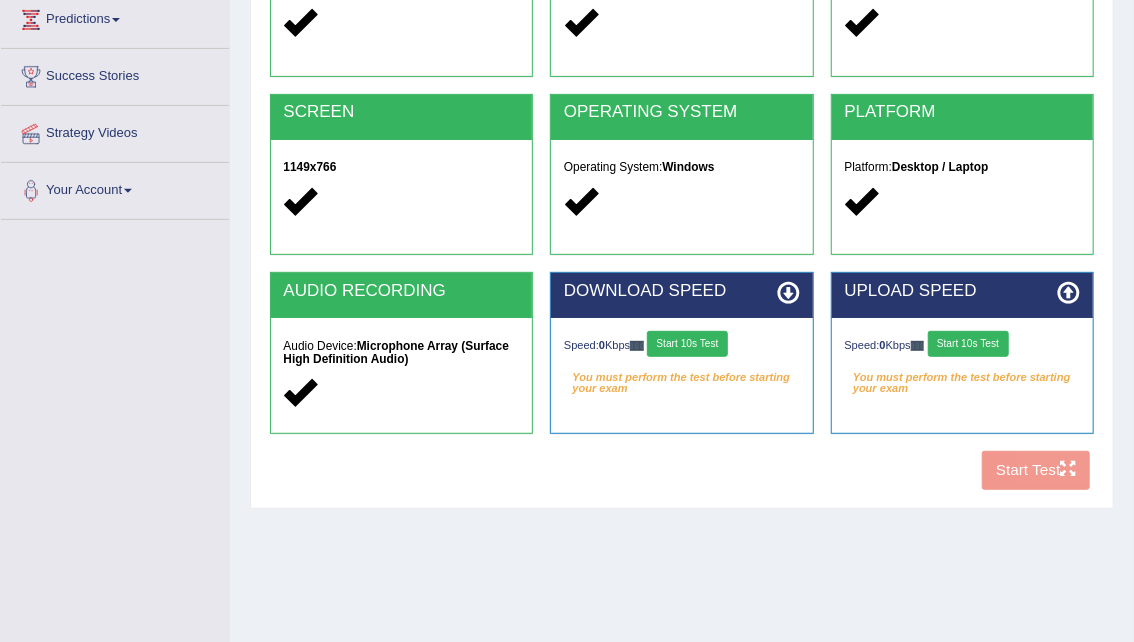 click on "Start 10s Test" at bounding box center (687, 344) 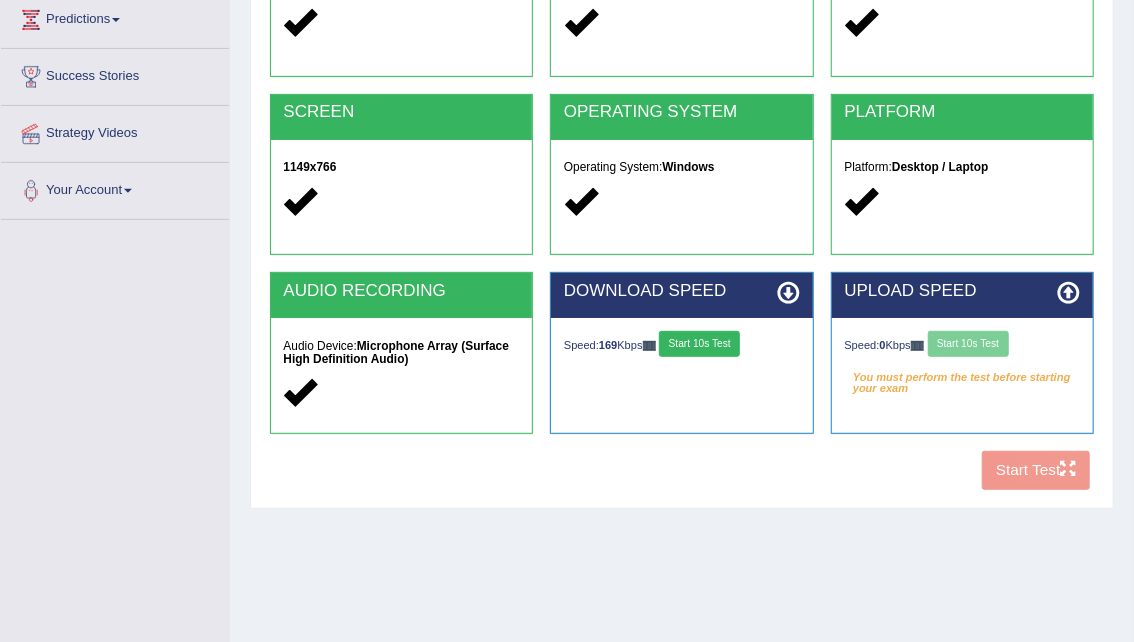 click on "Start 10s Test" at bounding box center (699, 344) 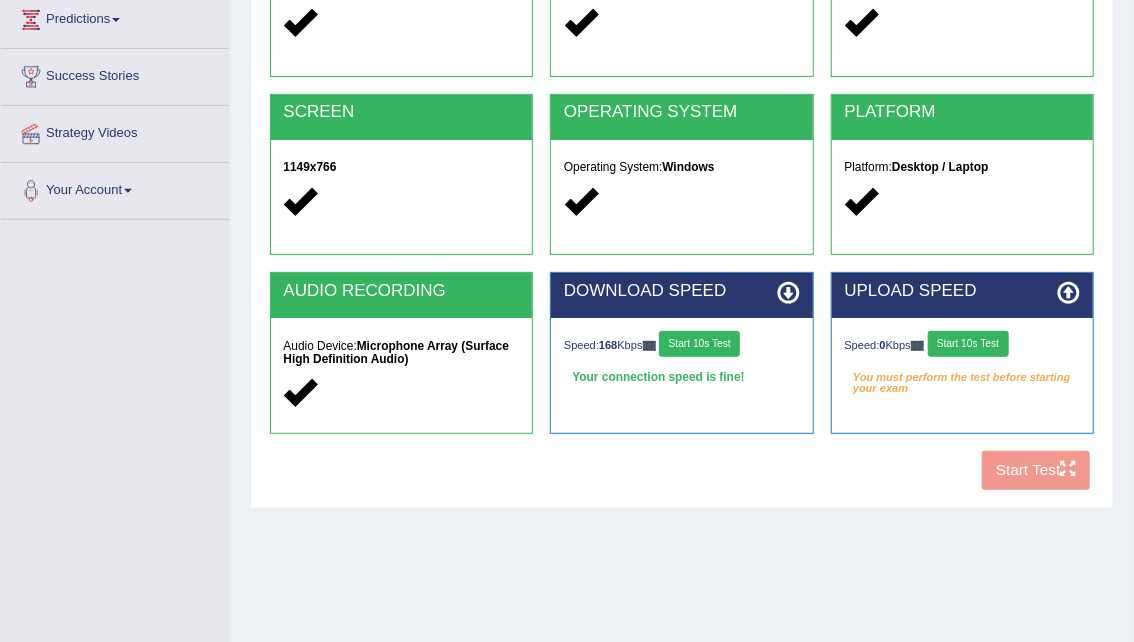 click on "Start 10s Test" at bounding box center (968, 344) 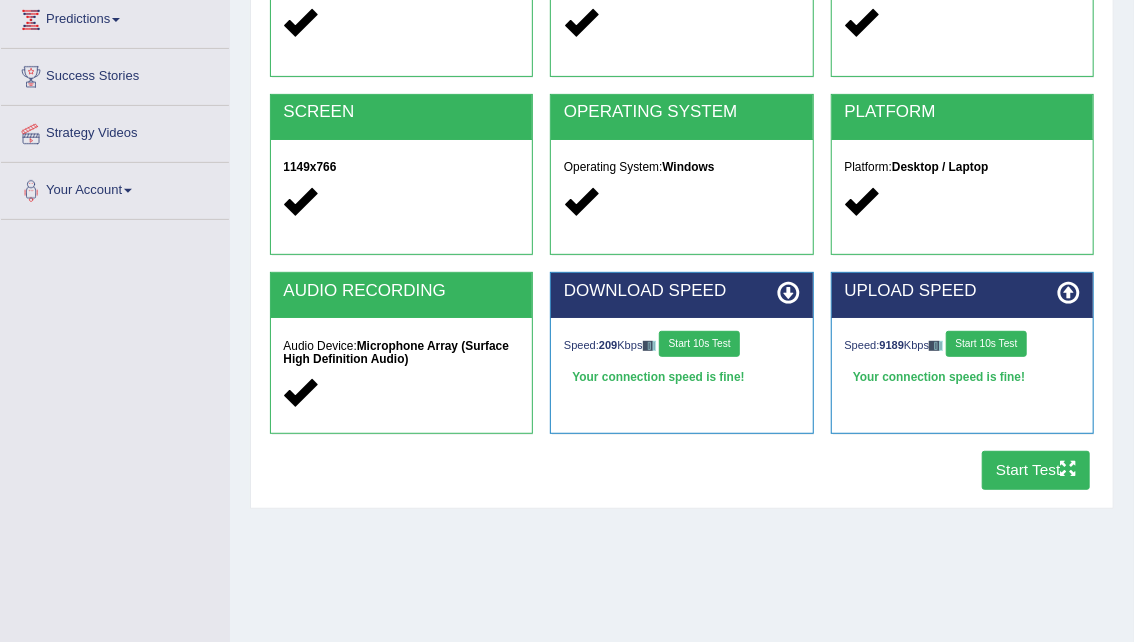 click on "Start Test" at bounding box center (1036, 470) 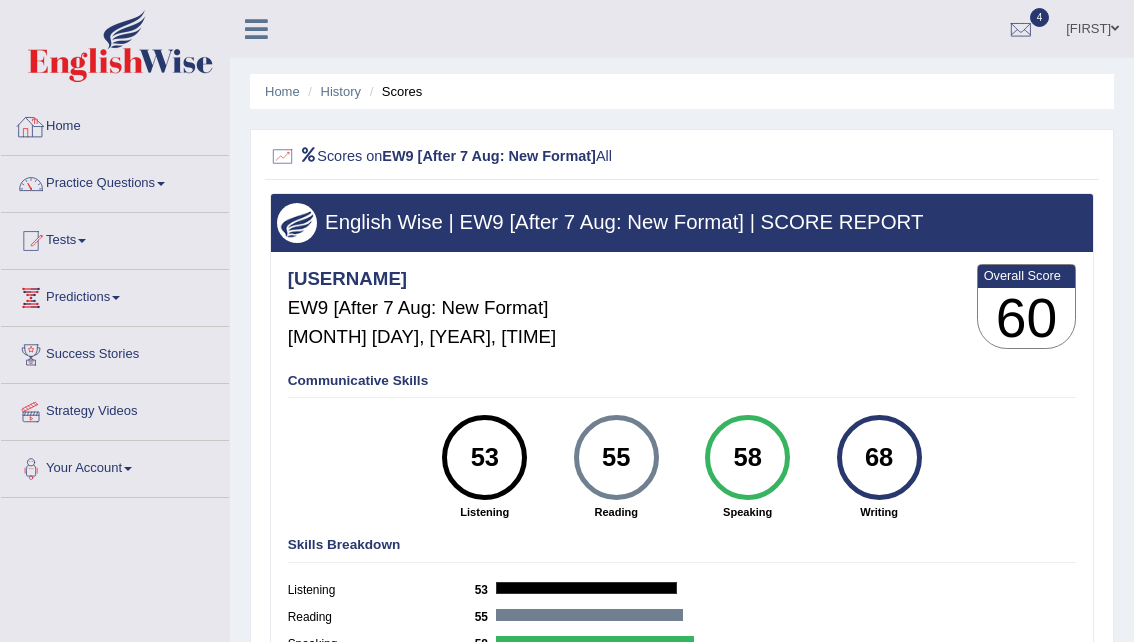 scroll, scrollTop: 0, scrollLeft: 0, axis: both 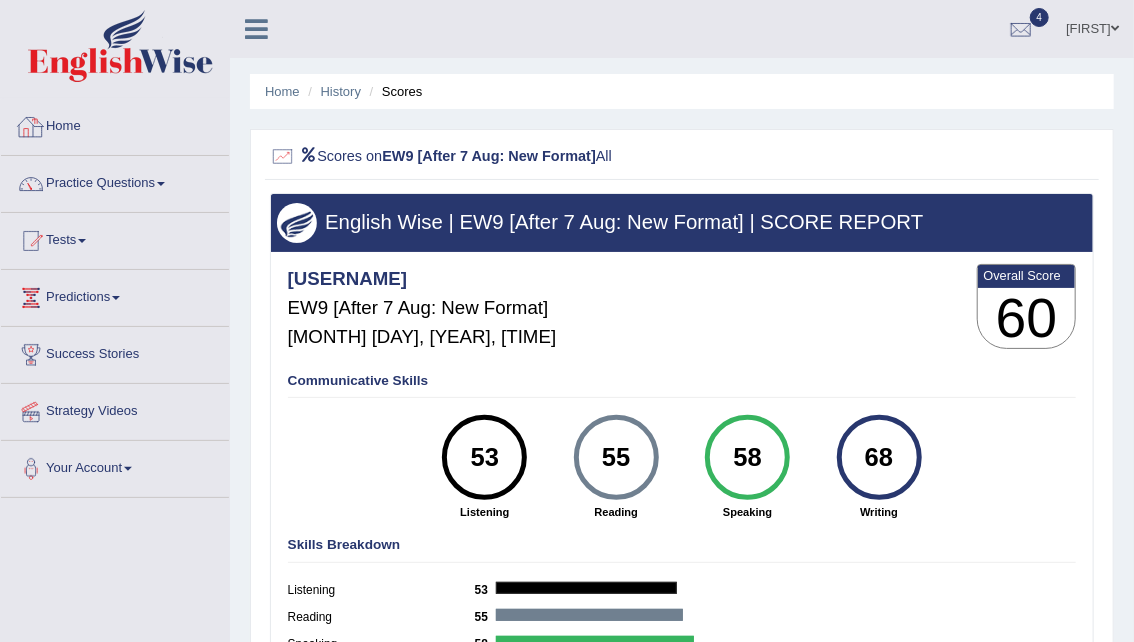 click on "Home" at bounding box center [115, 124] 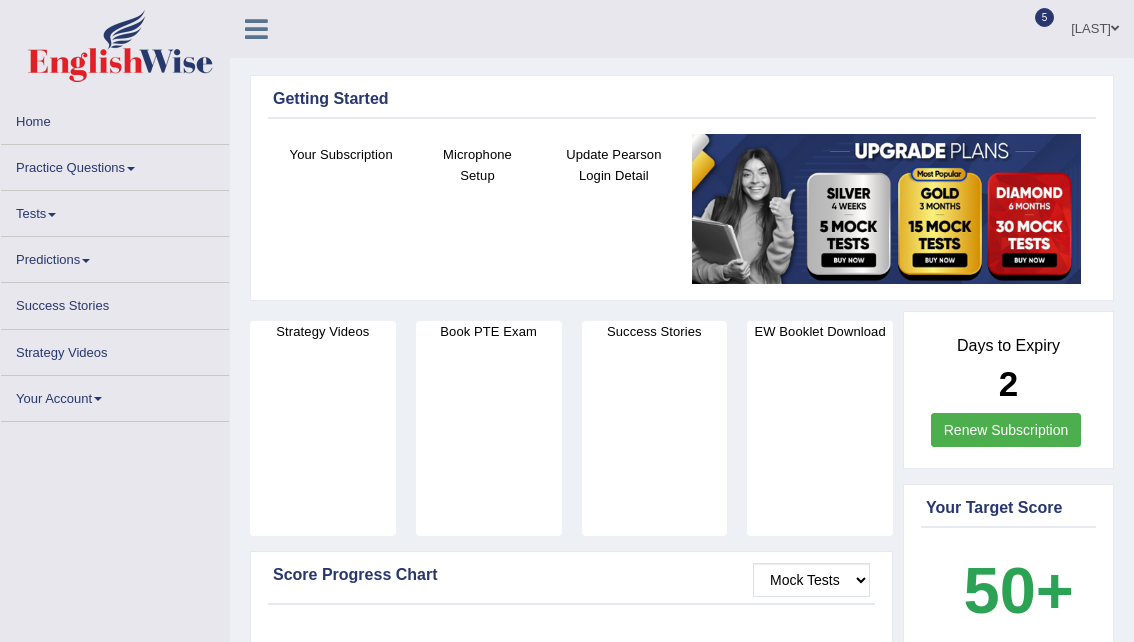 scroll, scrollTop: 0, scrollLeft: 0, axis: both 